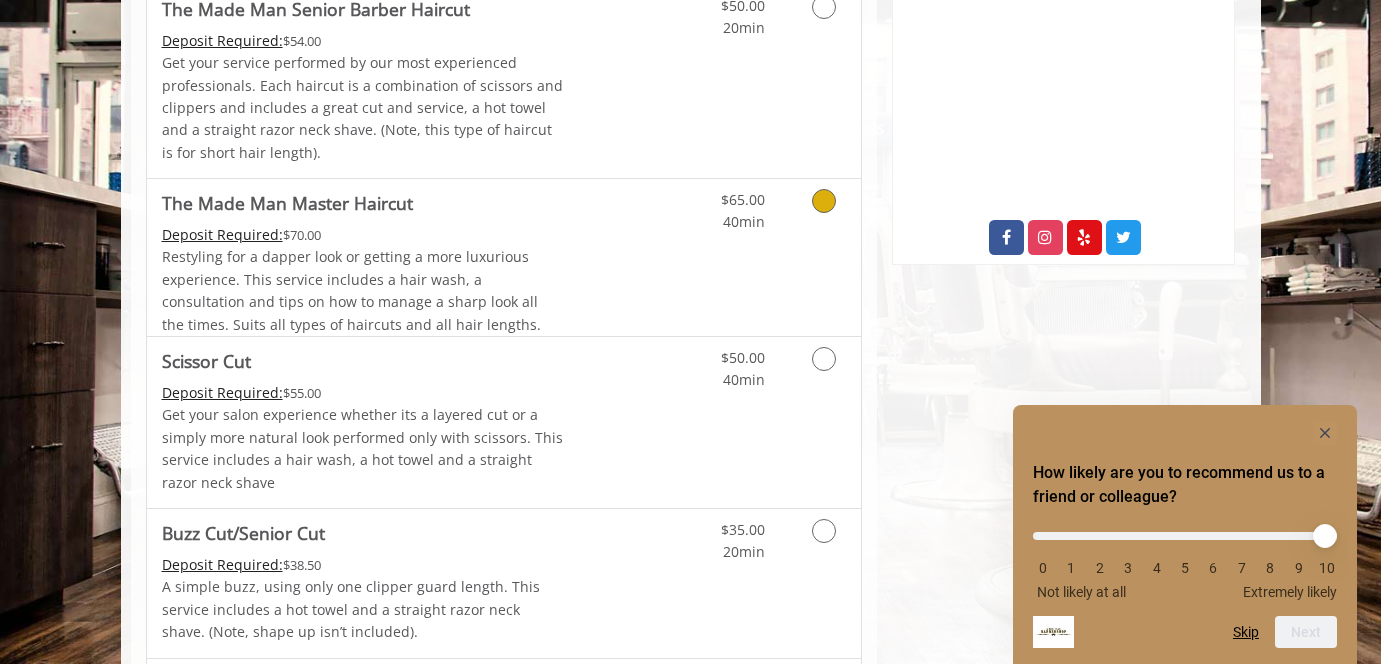 scroll, scrollTop: 835, scrollLeft: 0, axis: vertical 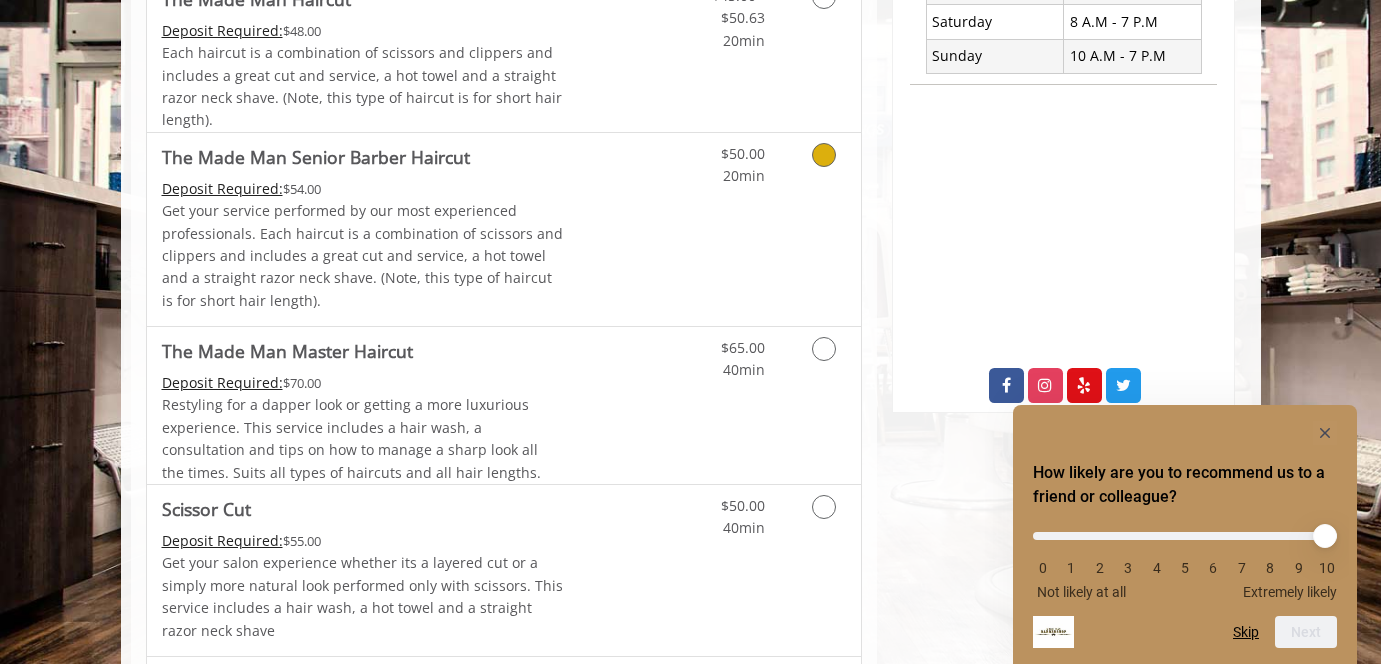click at bounding box center [824, 155] 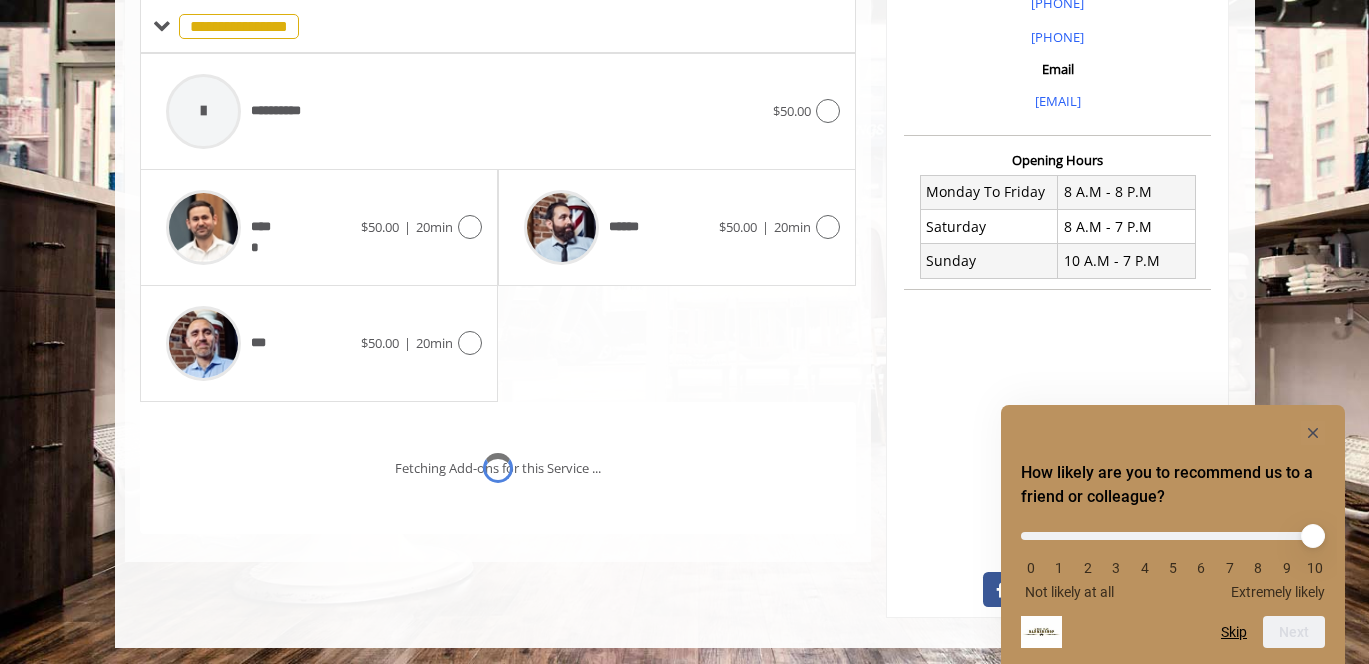 scroll, scrollTop: 628, scrollLeft: 0, axis: vertical 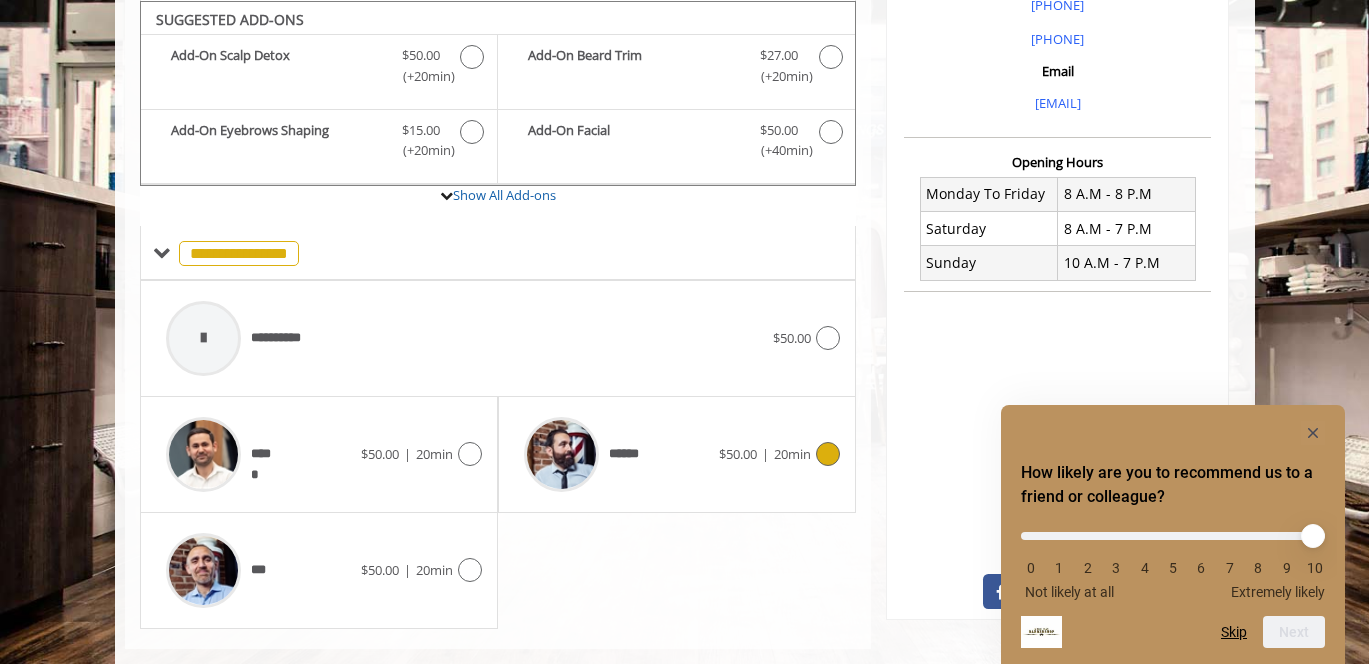 click at bounding box center (828, 454) 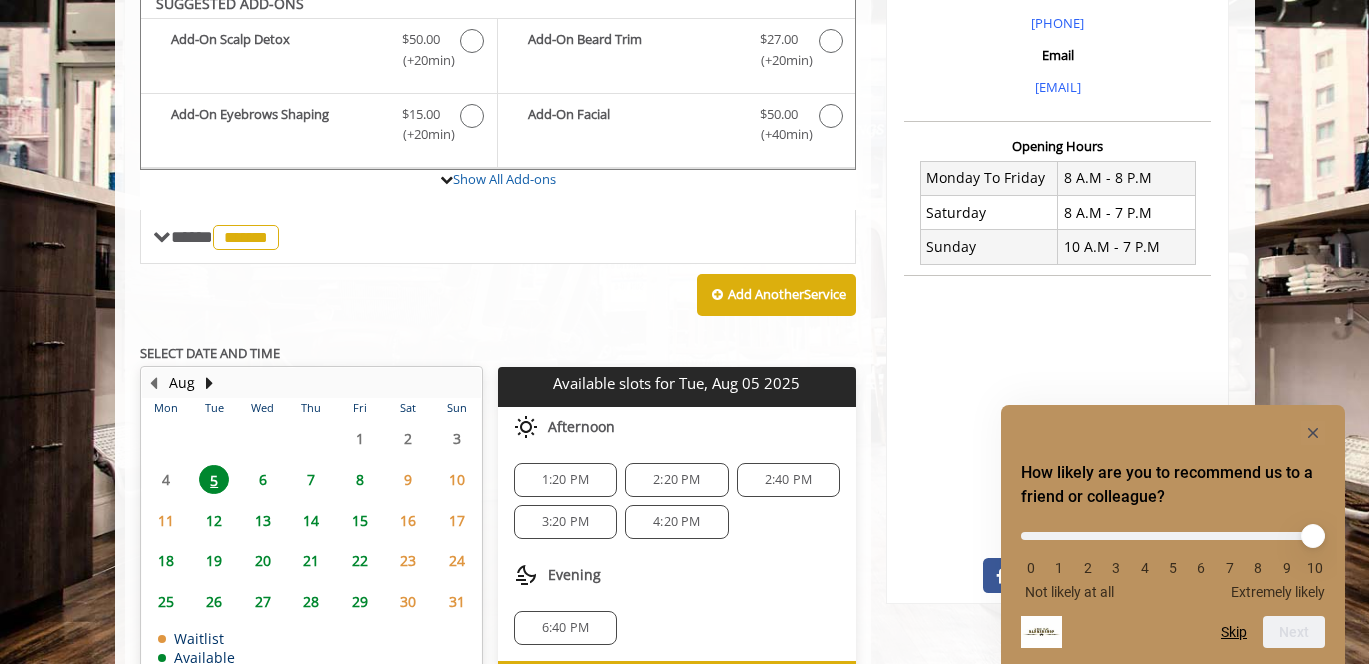 scroll, scrollTop: 629, scrollLeft: 0, axis: vertical 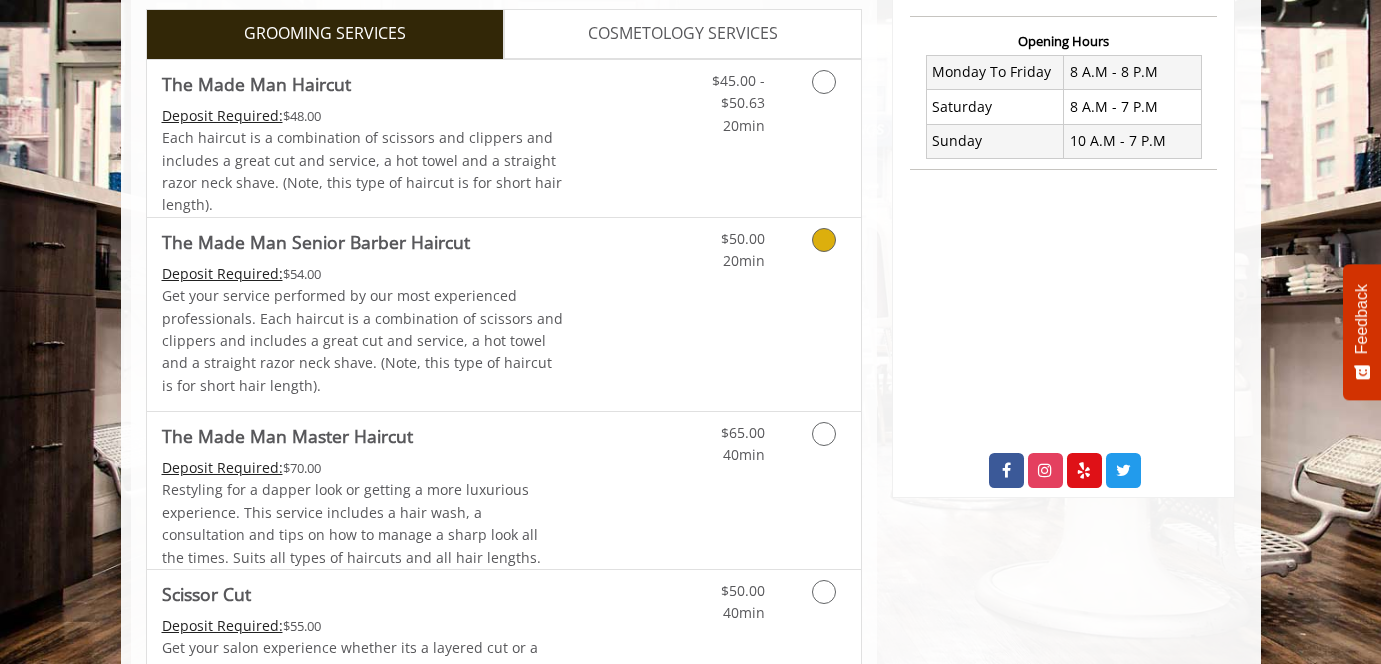 click at bounding box center [820, 245] 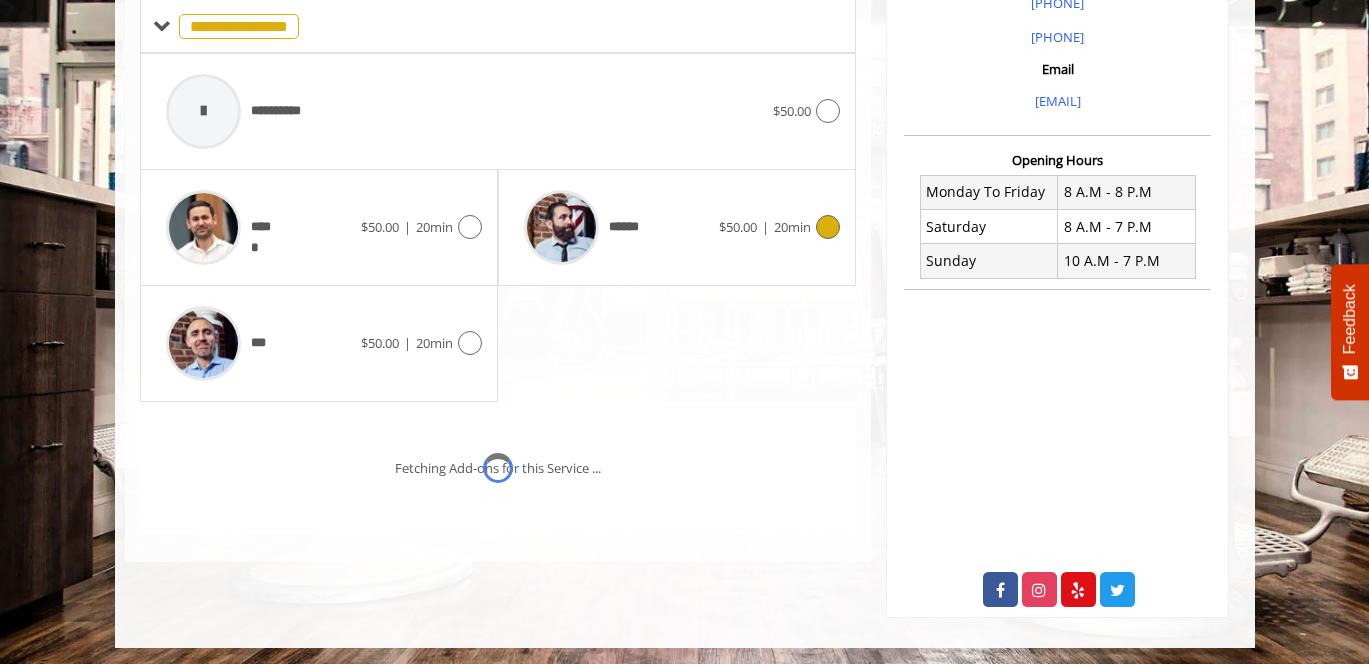 scroll, scrollTop: 628, scrollLeft: 0, axis: vertical 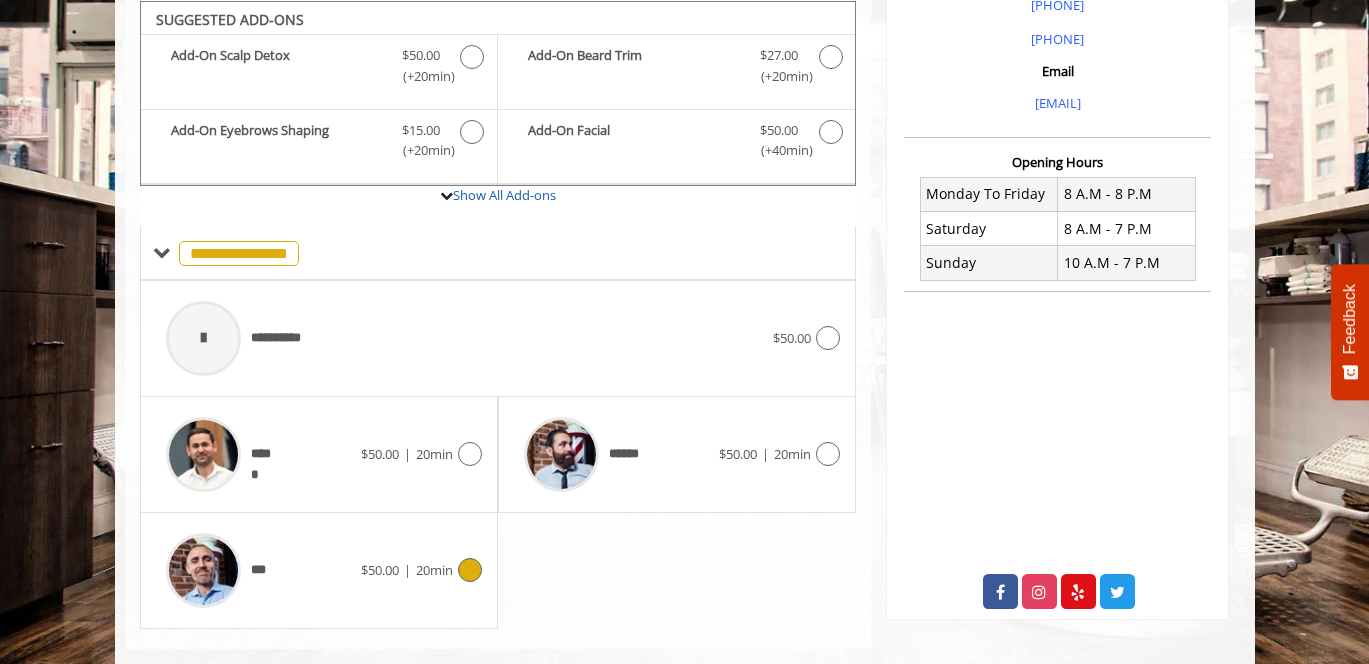 click on "*** $50.00 | 20min" at bounding box center (319, 570) 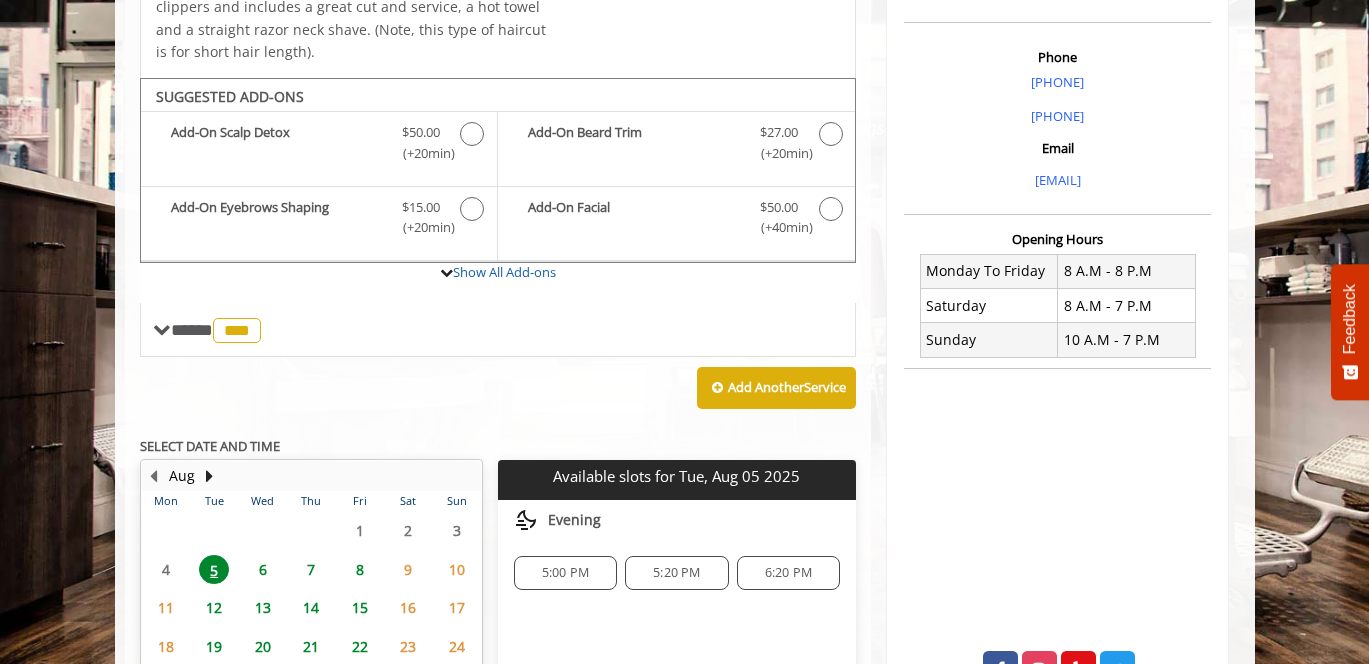 scroll, scrollTop: 576, scrollLeft: 0, axis: vertical 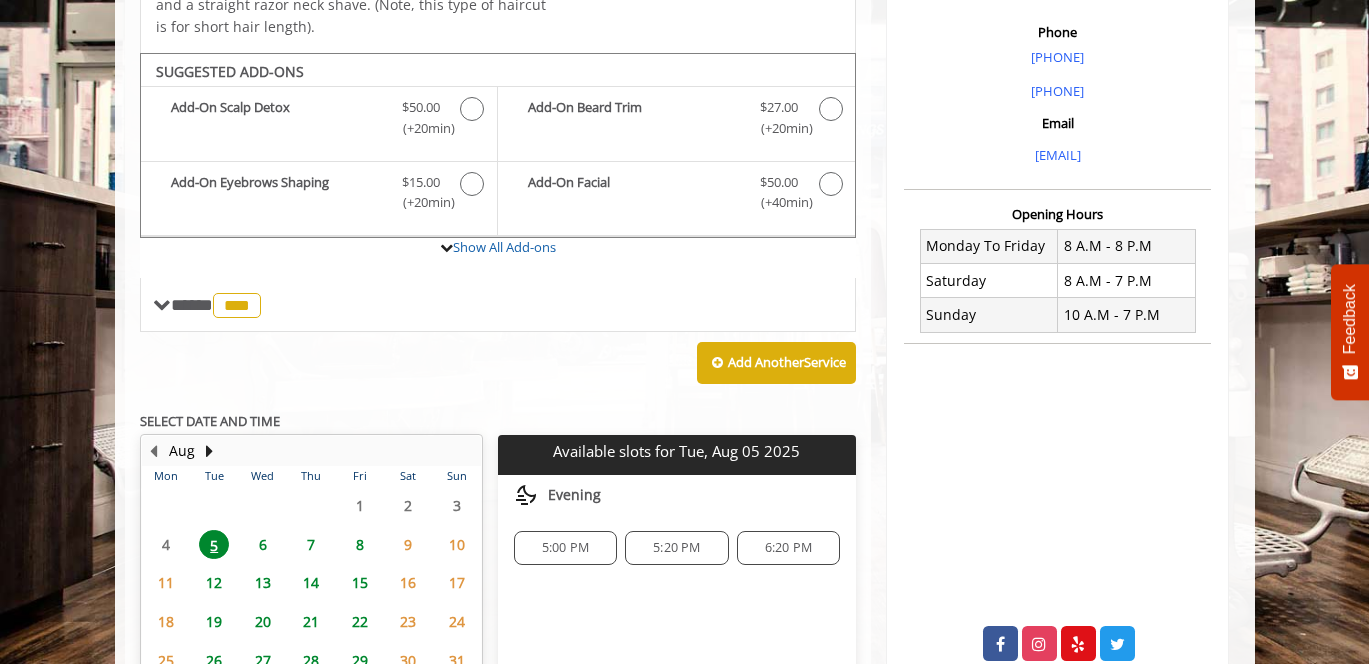 click on "5:20 PM" 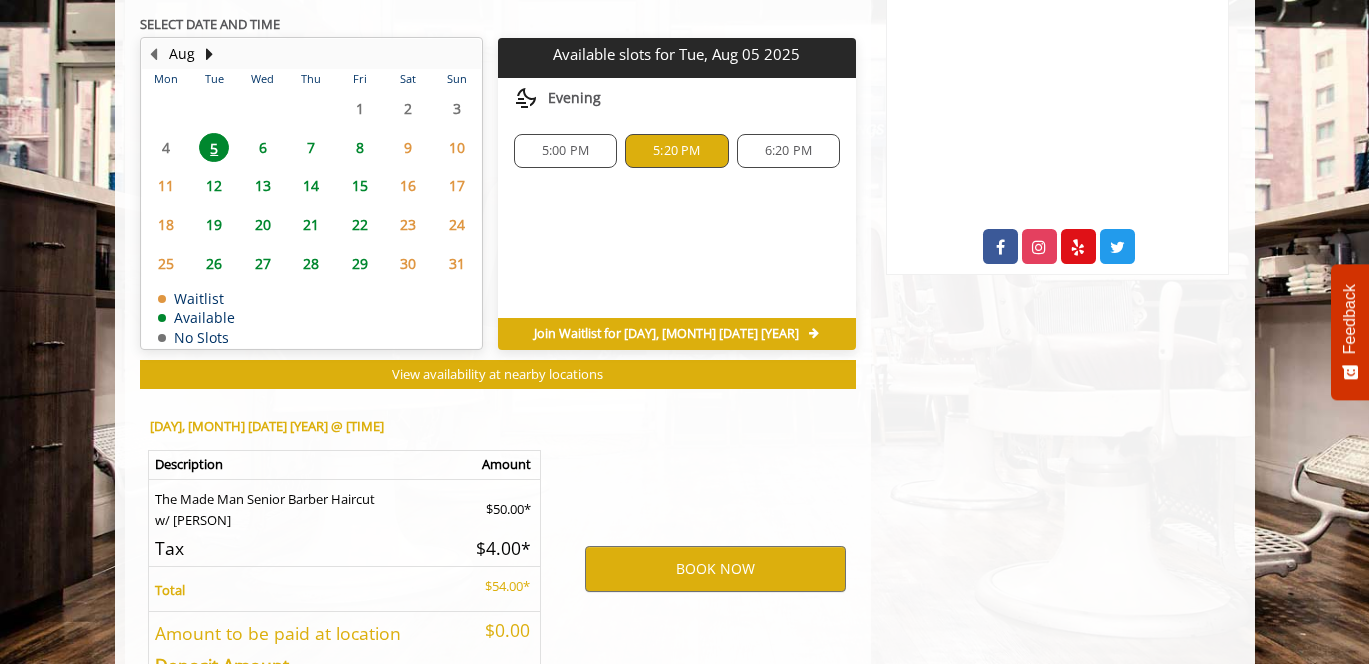 scroll, scrollTop: 1118, scrollLeft: 0, axis: vertical 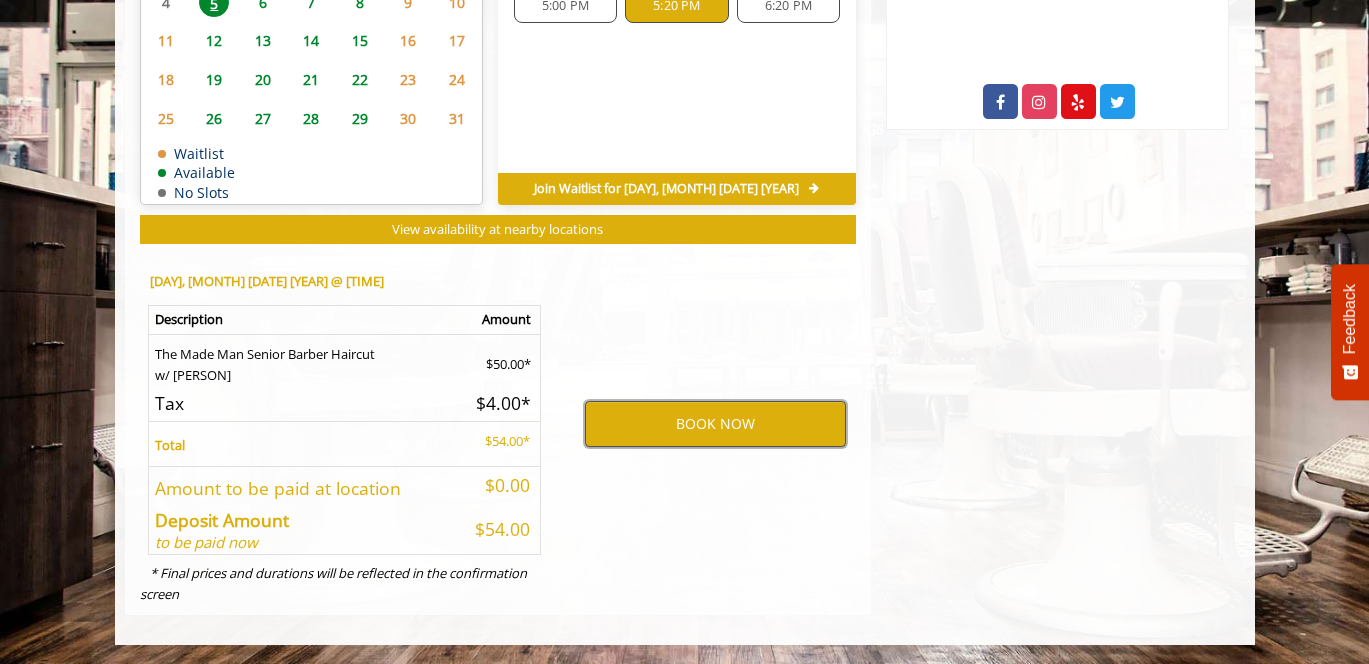 click on "BOOK NOW" at bounding box center (715, 424) 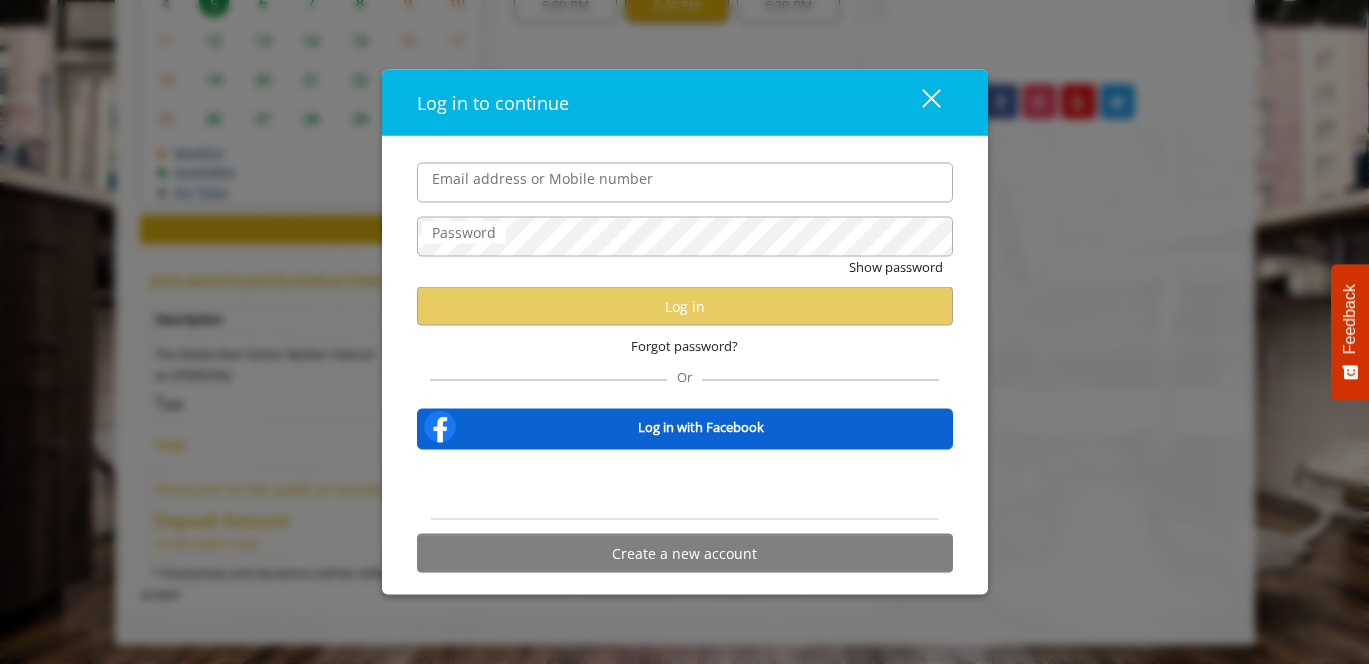 click on "Email address or Mobile number" at bounding box center (685, 182) 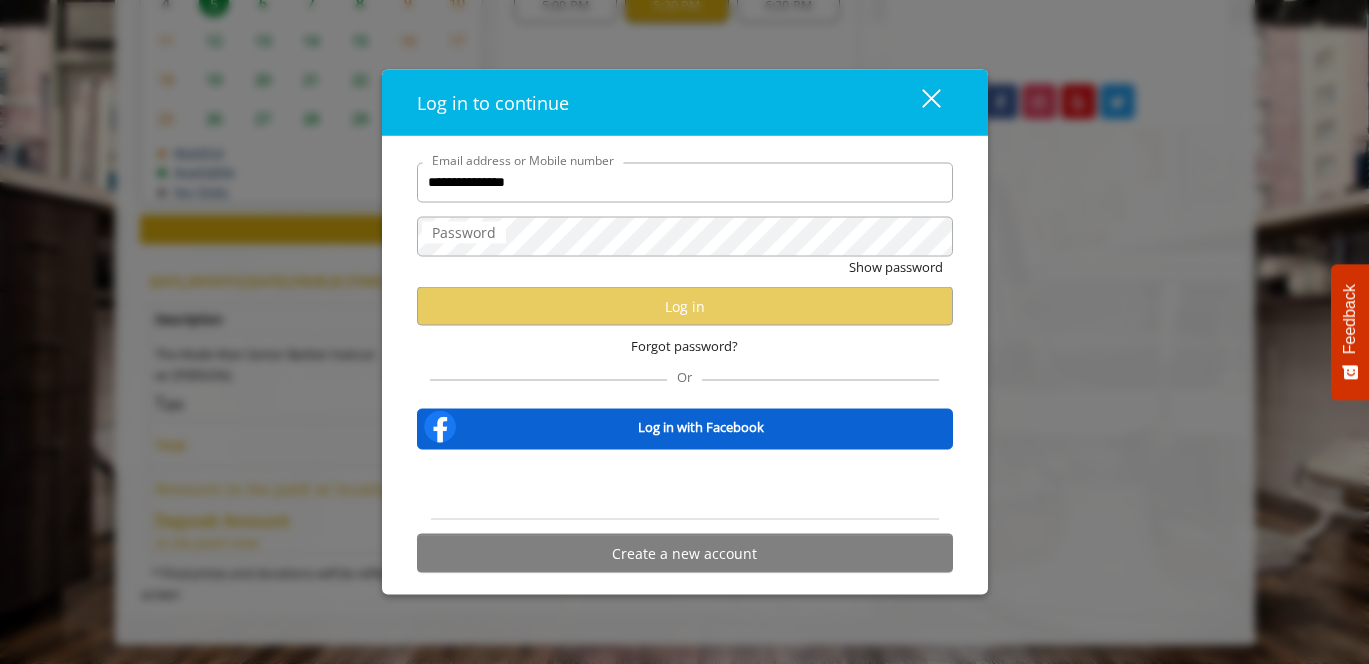 type on "**********" 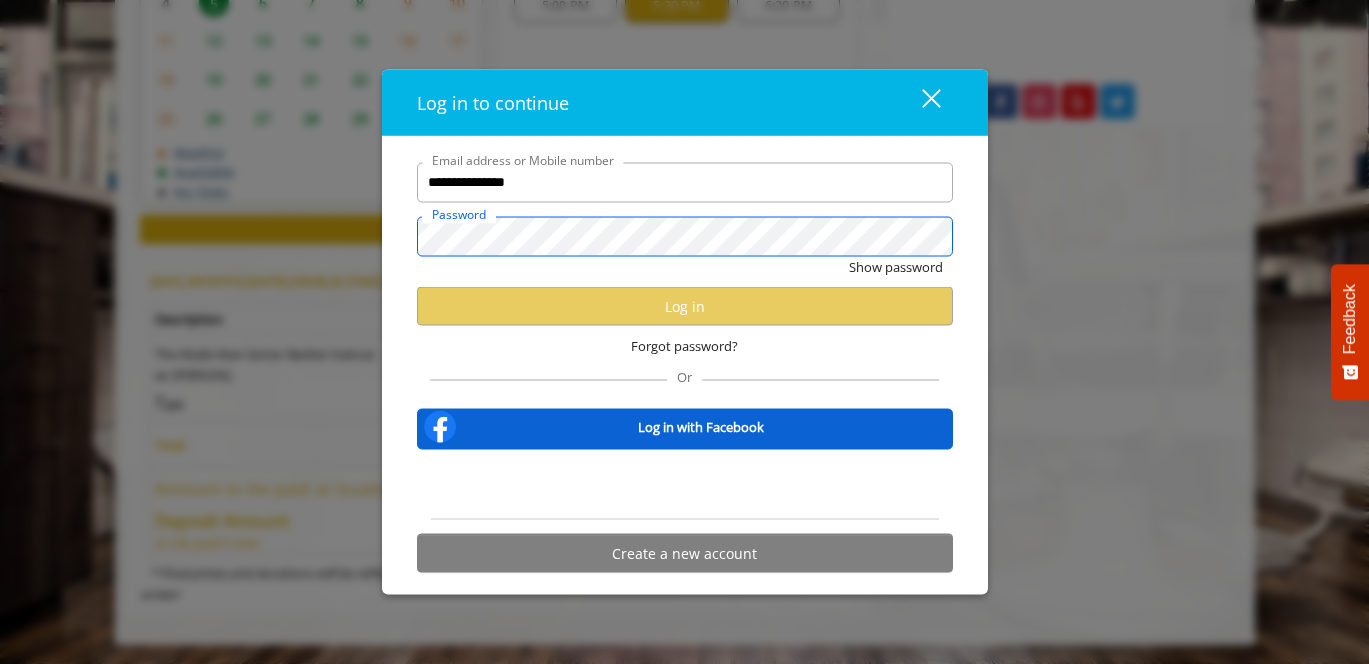 scroll, scrollTop: 0, scrollLeft: 0, axis: both 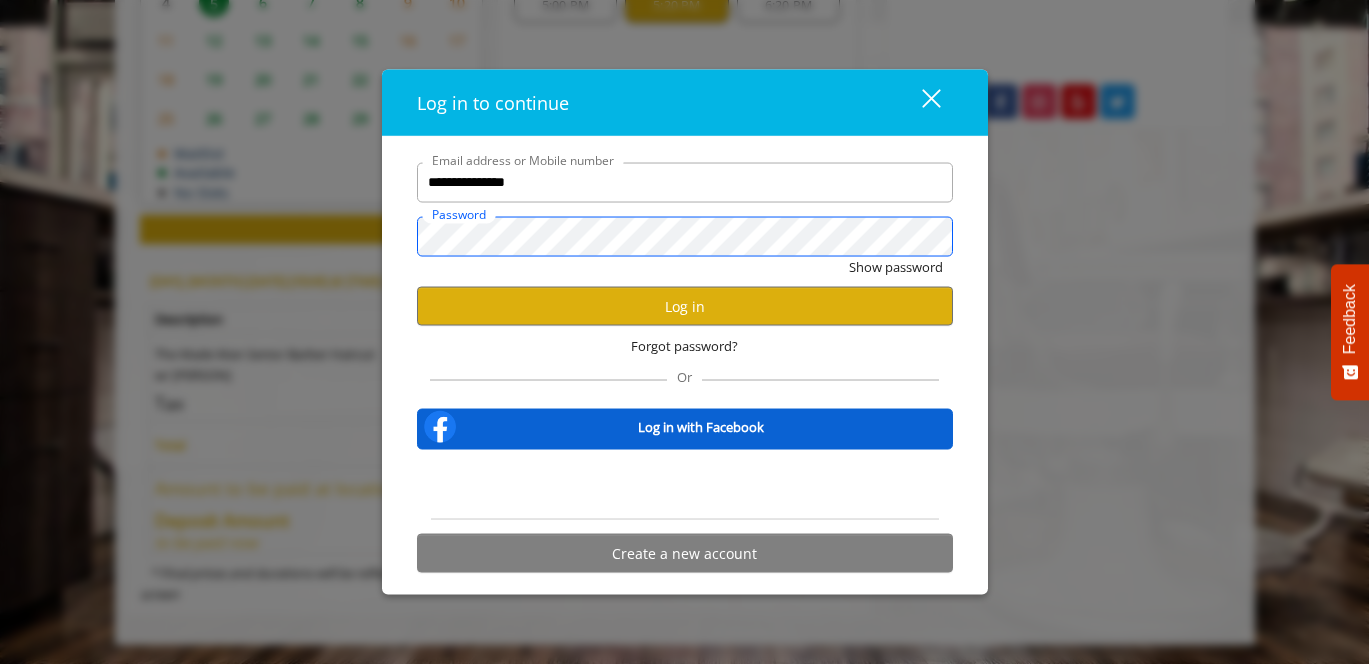 click on "Show password" at bounding box center (896, 266) 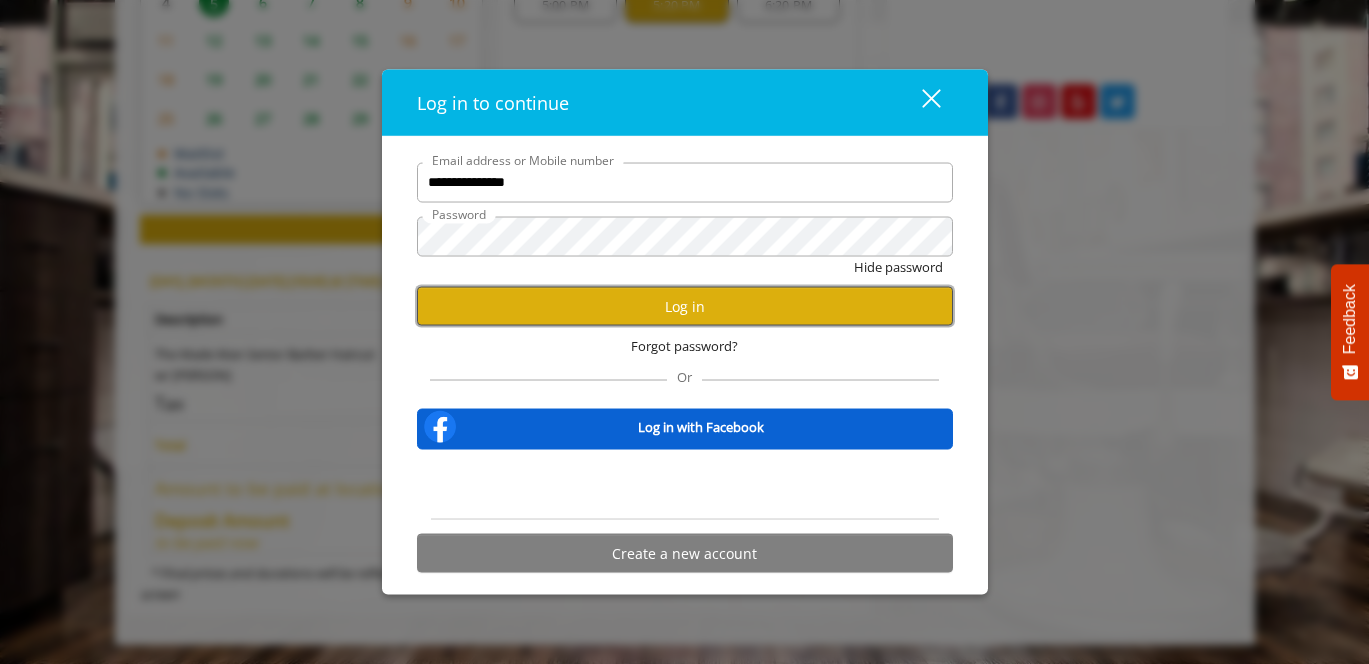 click on "Log in" at bounding box center [685, 306] 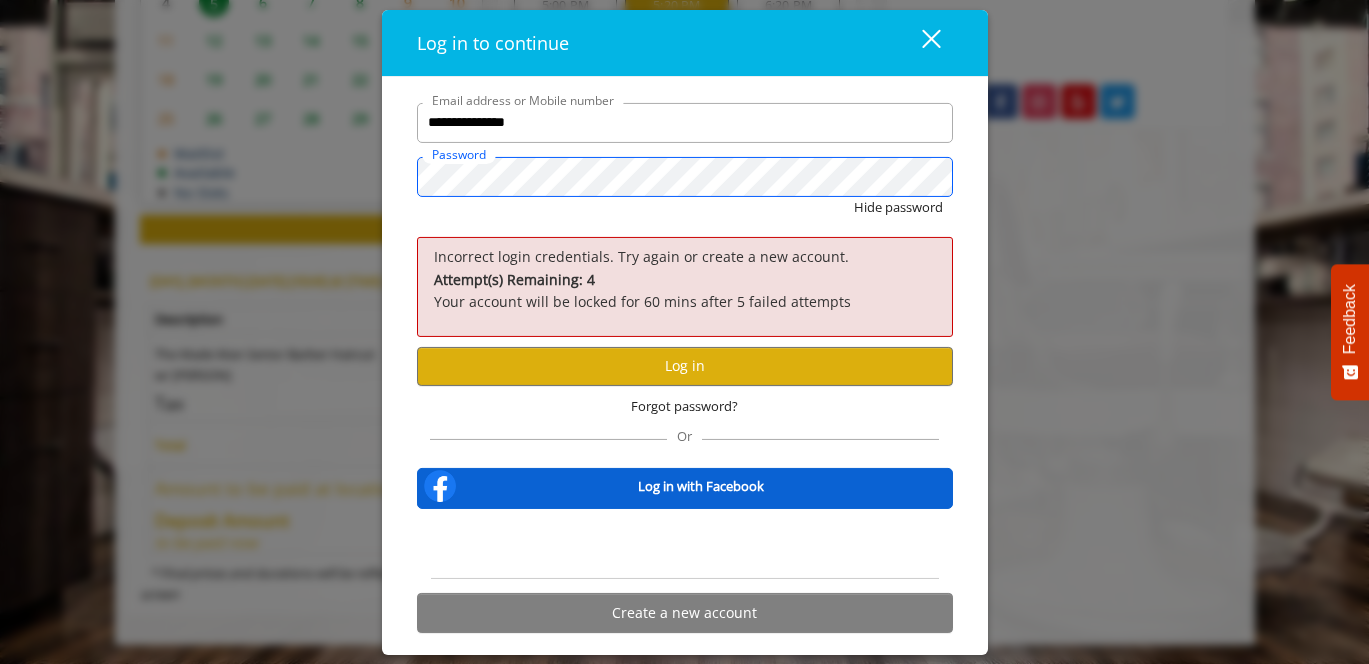 click on "Hide password" at bounding box center (898, 207) 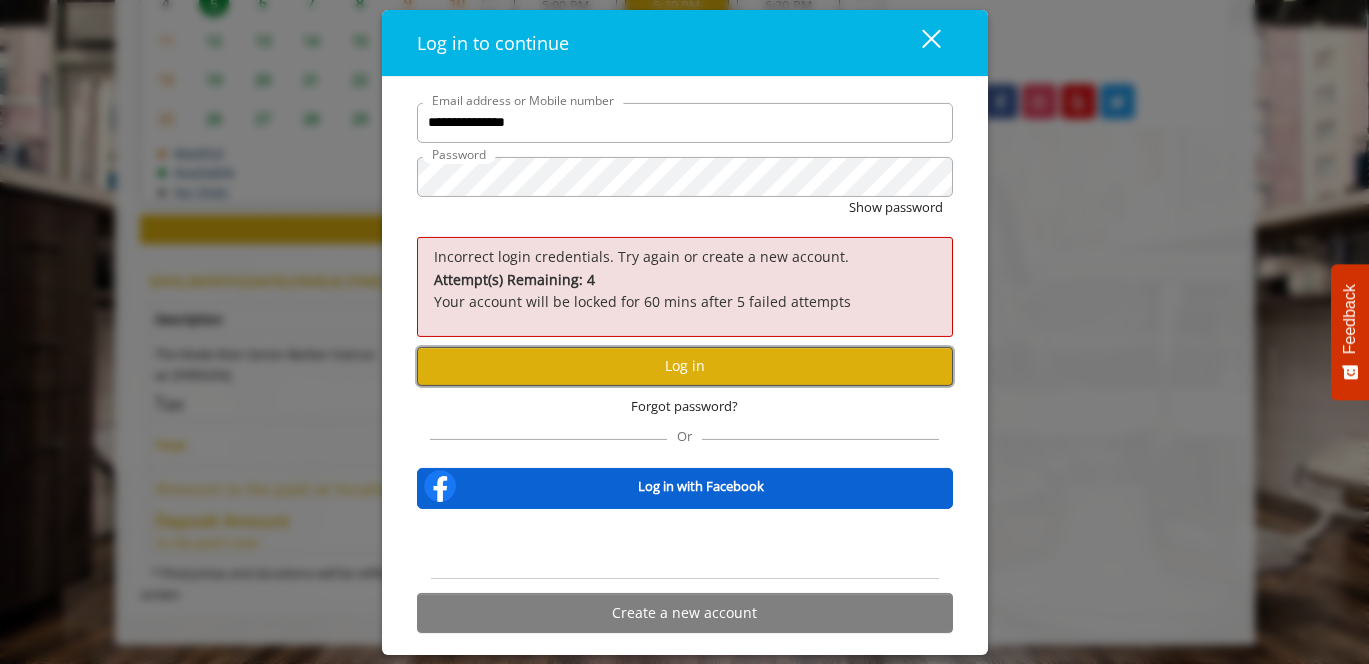 click on "Log in" at bounding box center [685, 365] 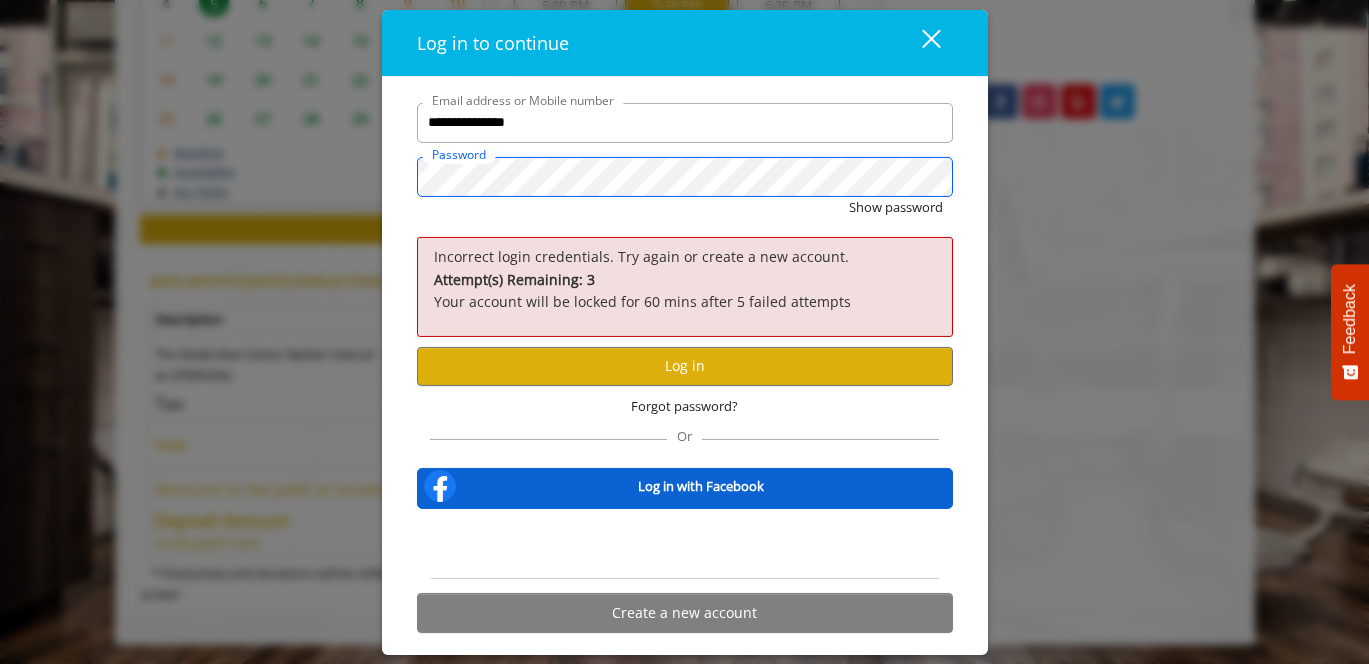 click on "**********" at bounding box center (684, 332) 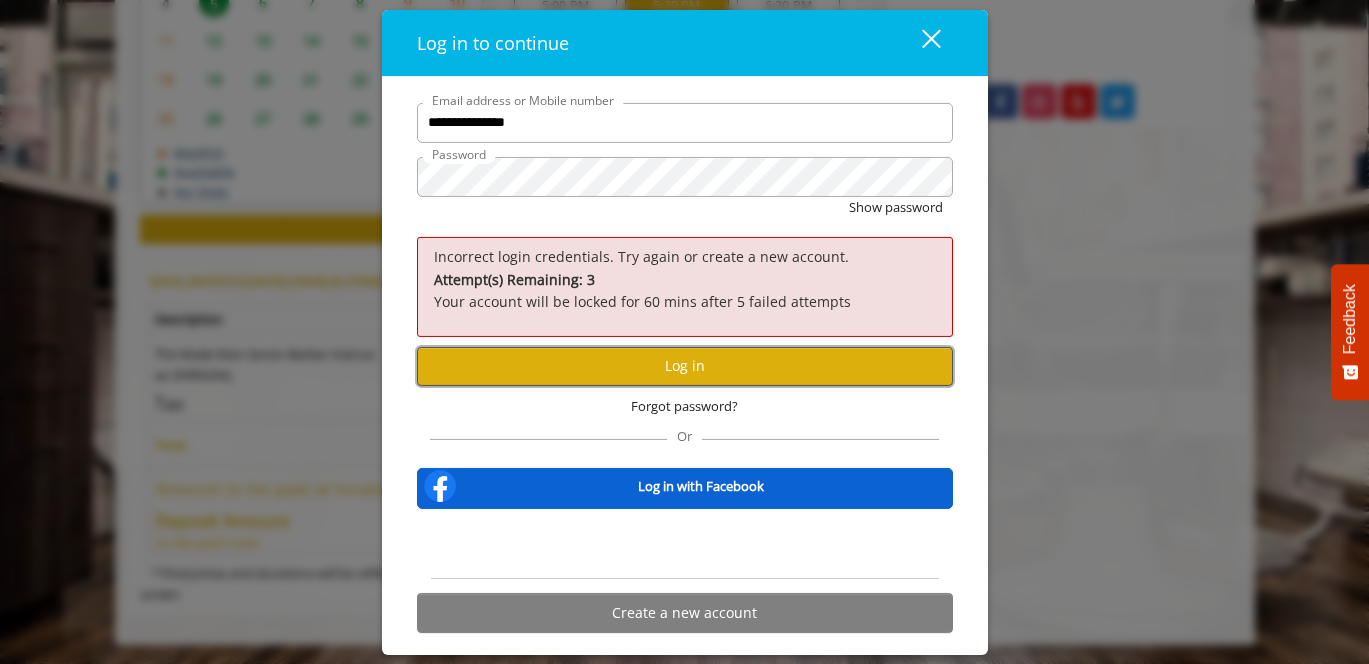 click on "Log in" at bounding box center [685, 365] 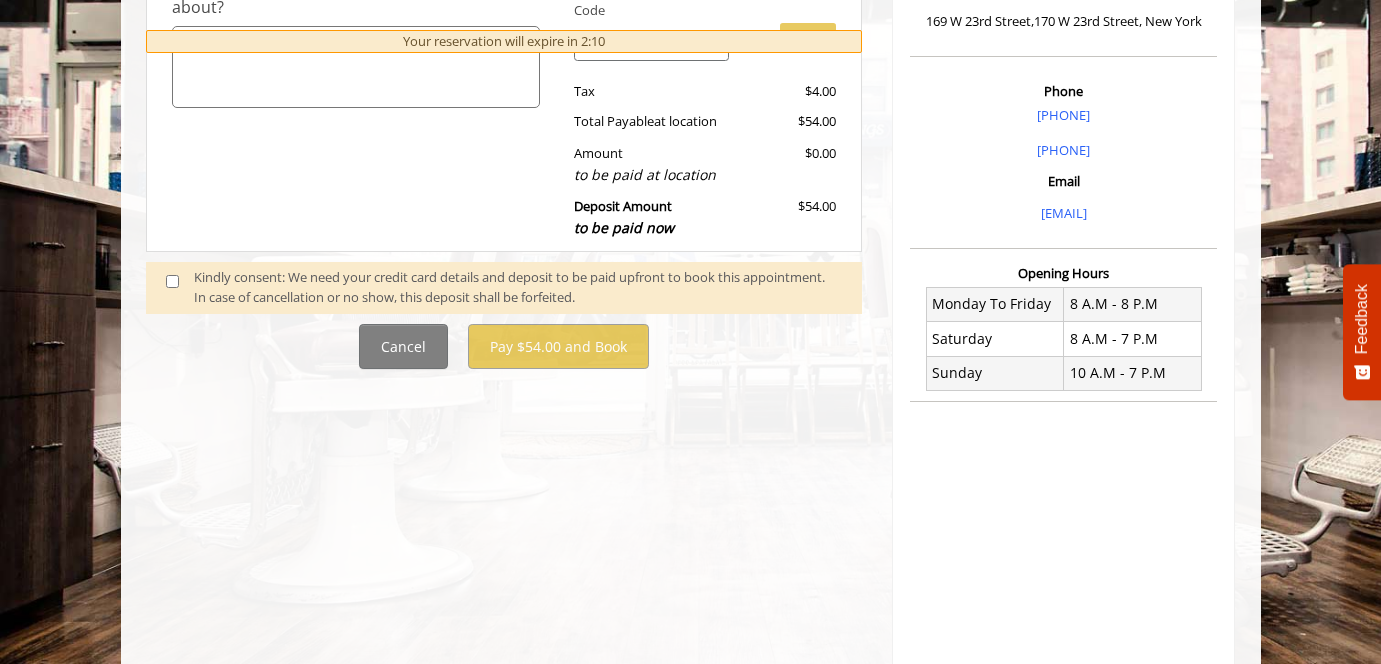 scroll, scrollTop: 406, scrollLeft: 0, axis: vertical 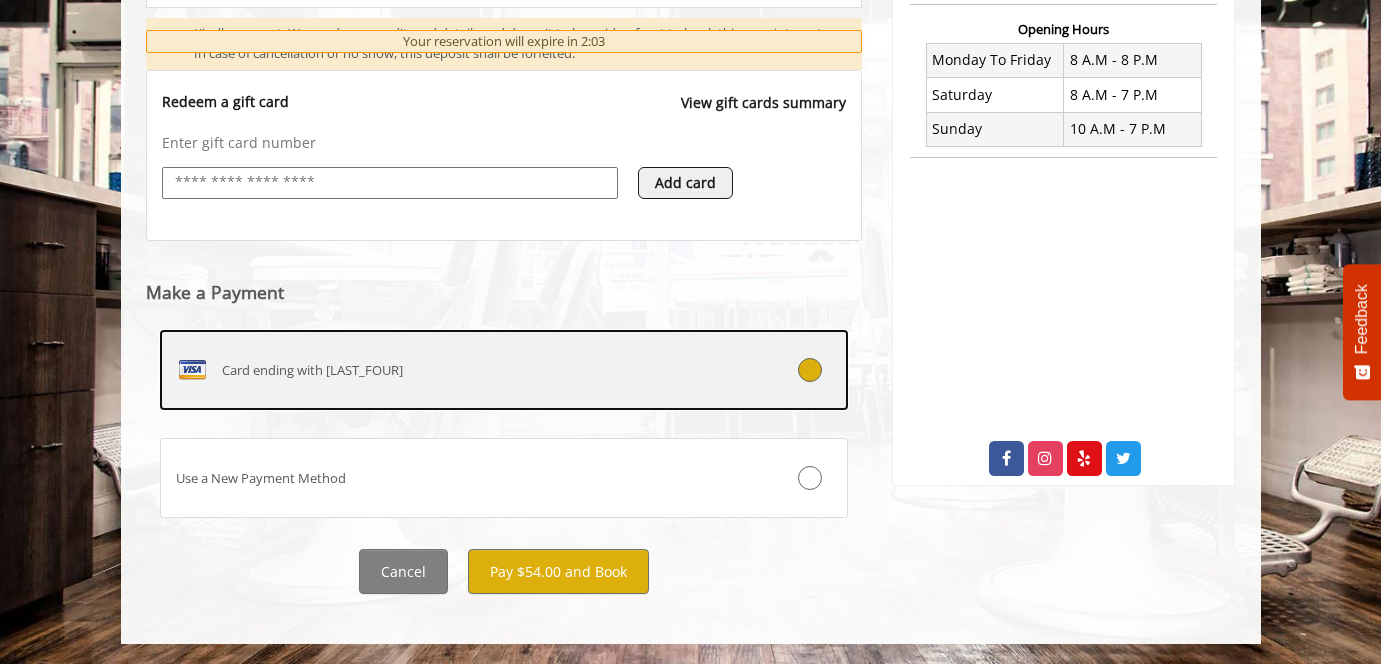 click on "Card ending with [LAST_FOUR]" 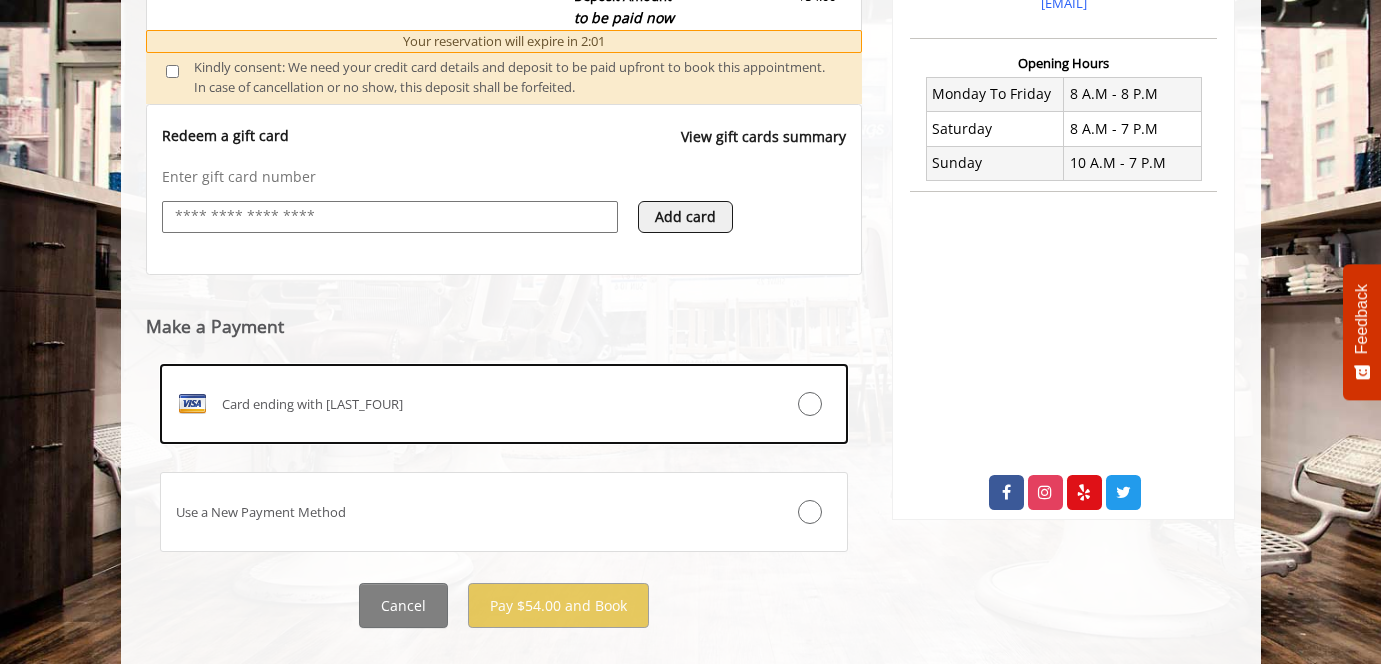 scroll, scrollTop: 762, scrollLeft: 0, axis: vertical 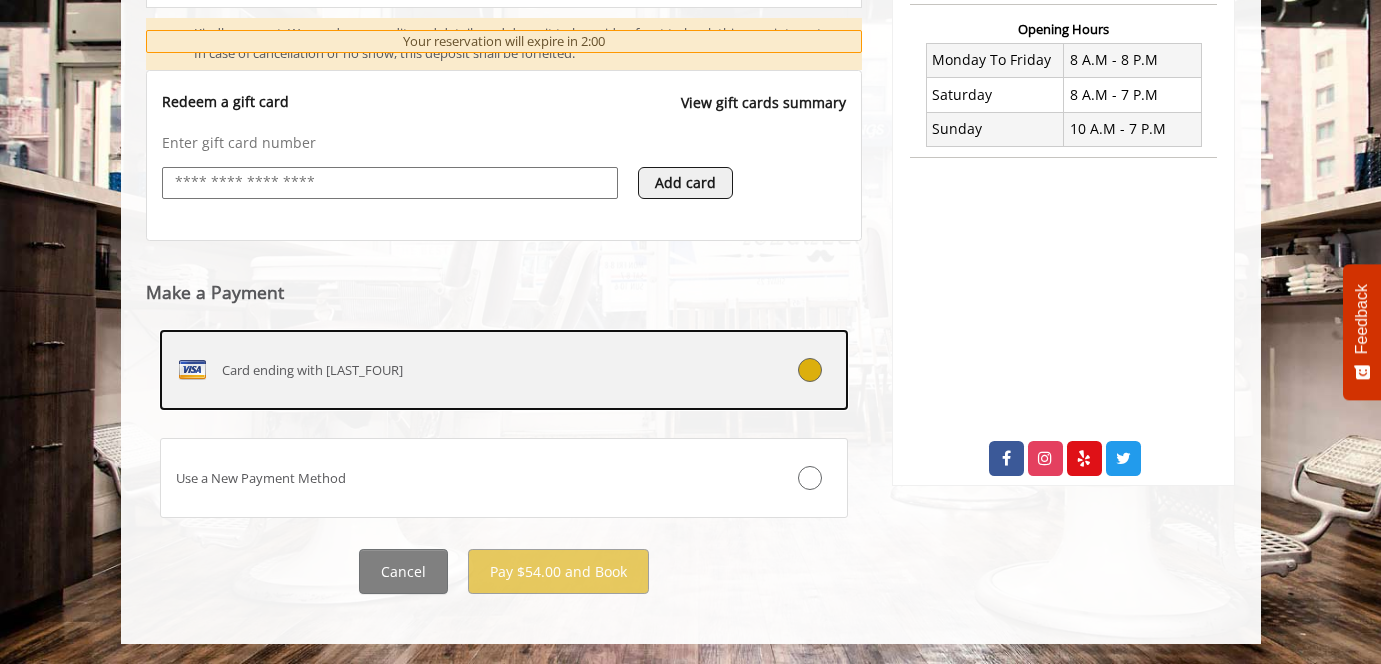 click at bounding box center (810, 370) 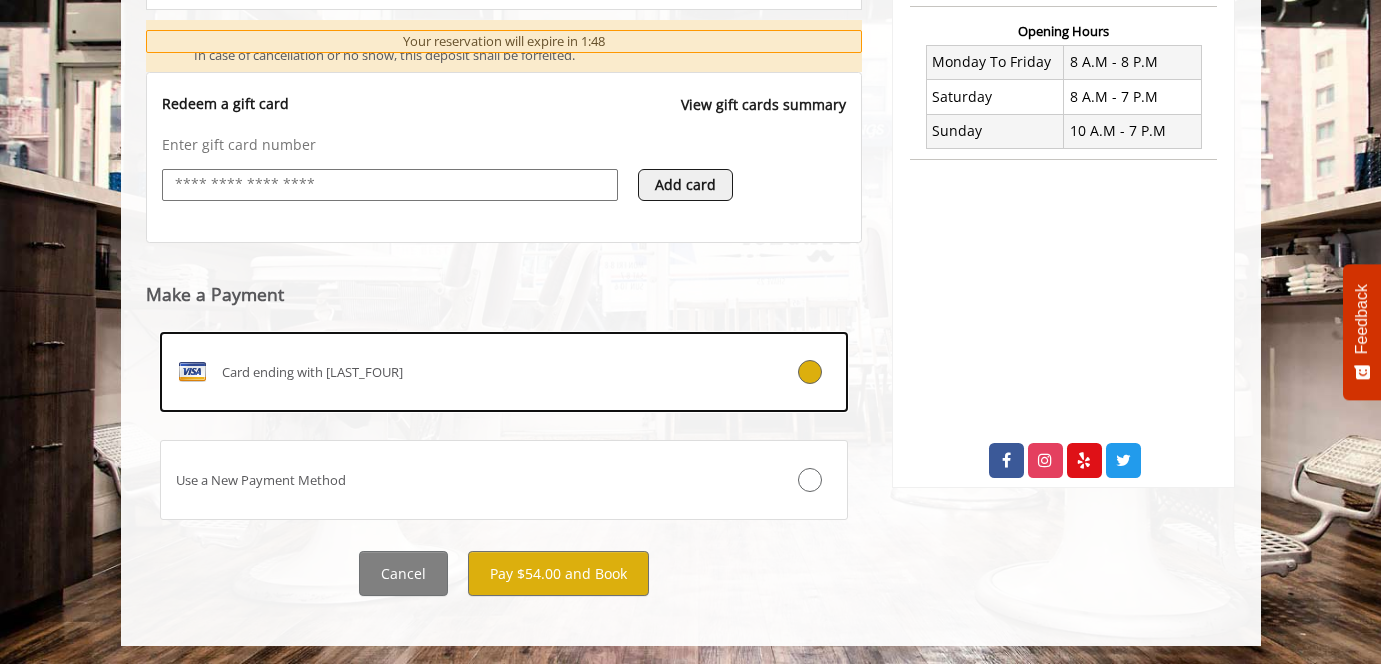 scroll, scrollTop: 762, scrollLeft: 0, axis: vertical 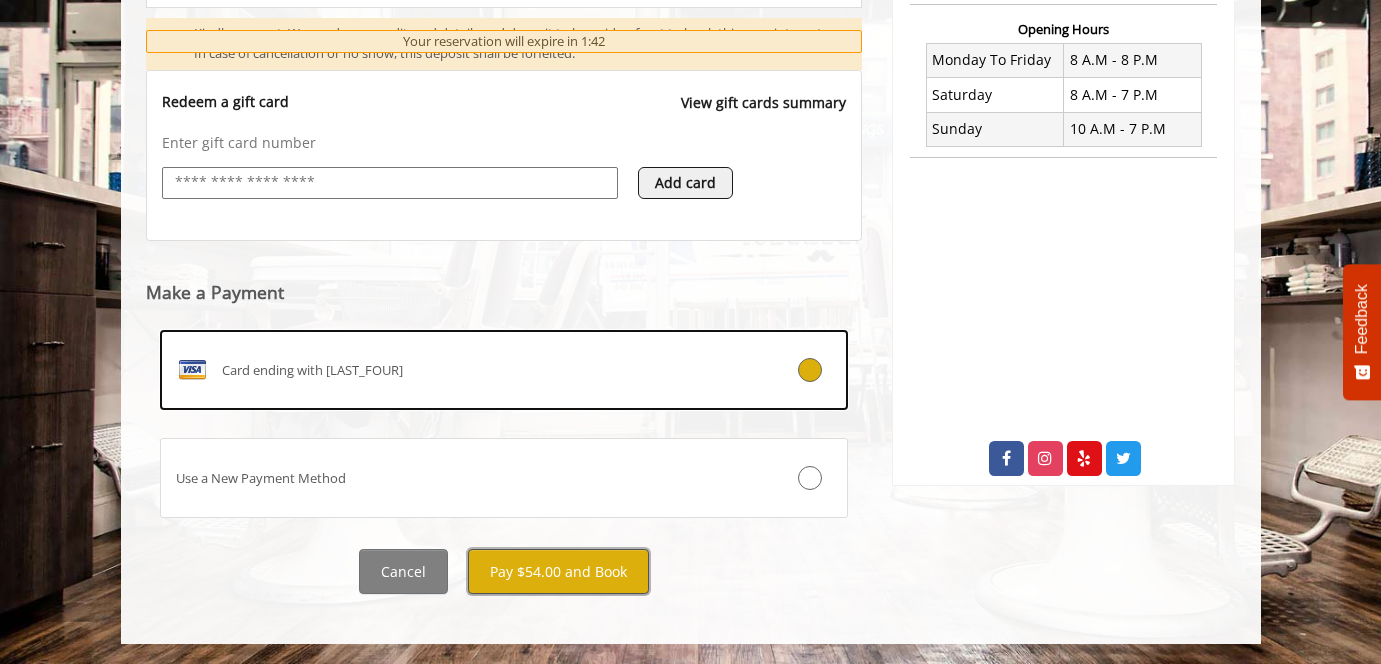 click on "Pay $54.00 and Book" at bounding box center [558, 571] 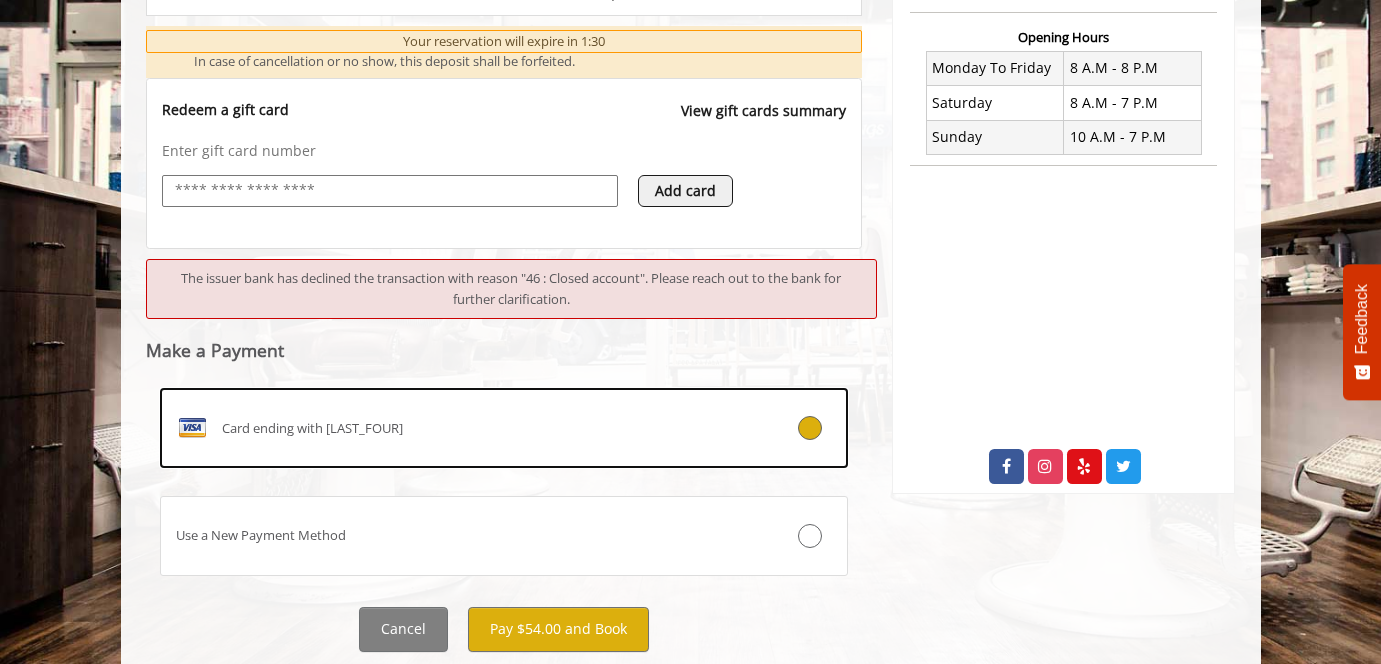 scroll, scrollTop: 812, scrollLeft: 0, axis: vertical 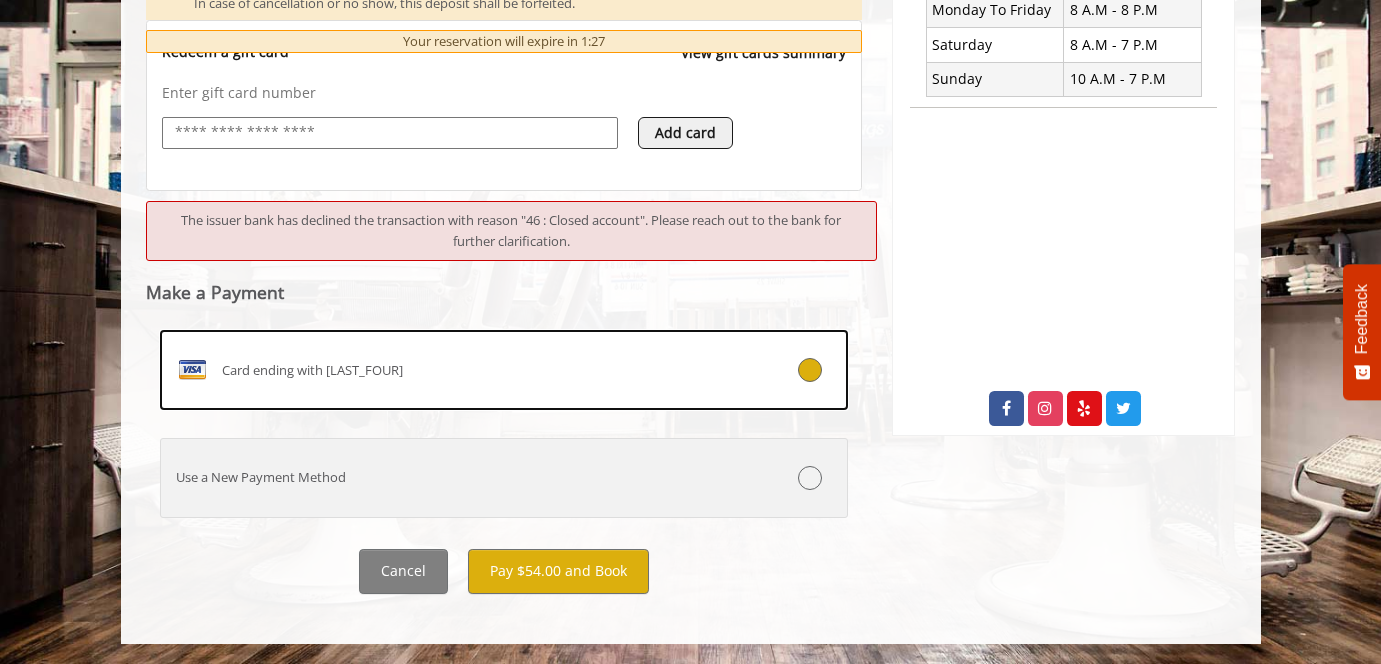 click on "Use a New Payment Method" at bounding box center (447, 477) 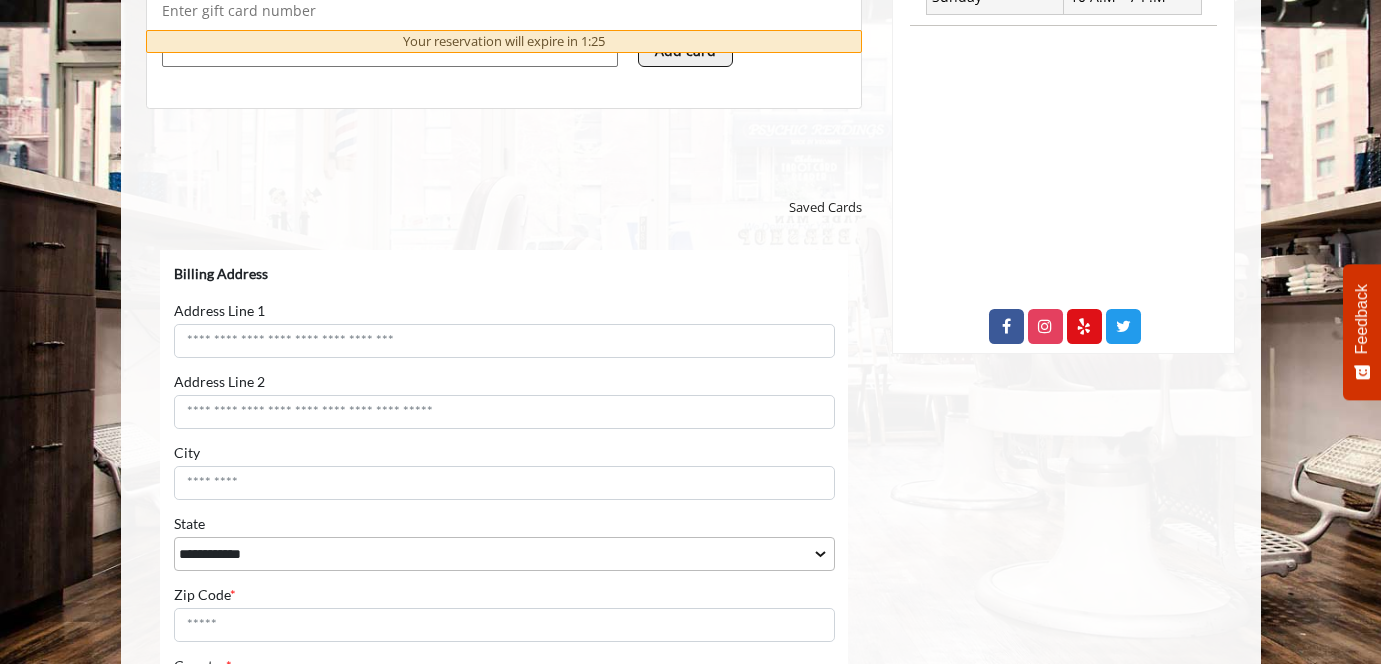 scroll, scrollTop: 944, scrollLeft: 0, axis: vertical 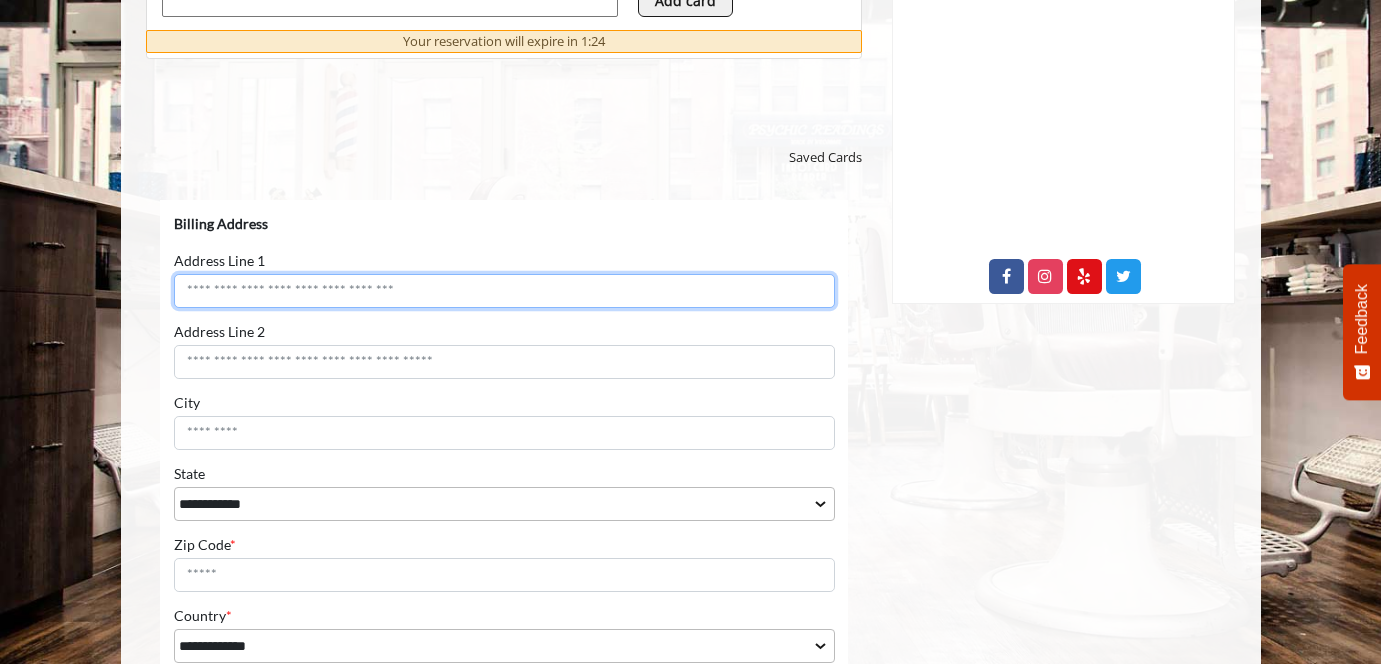click on "Address Line 1" at bounding box center (503, 291) 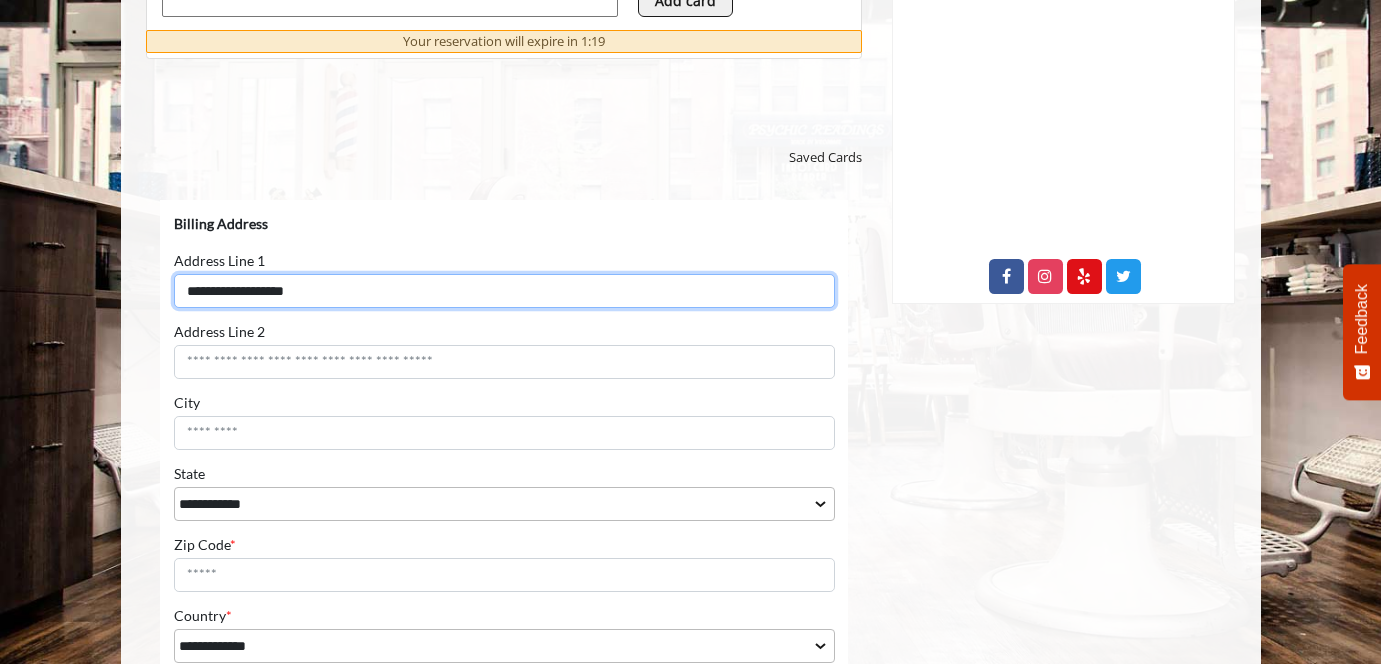 type on "**********" 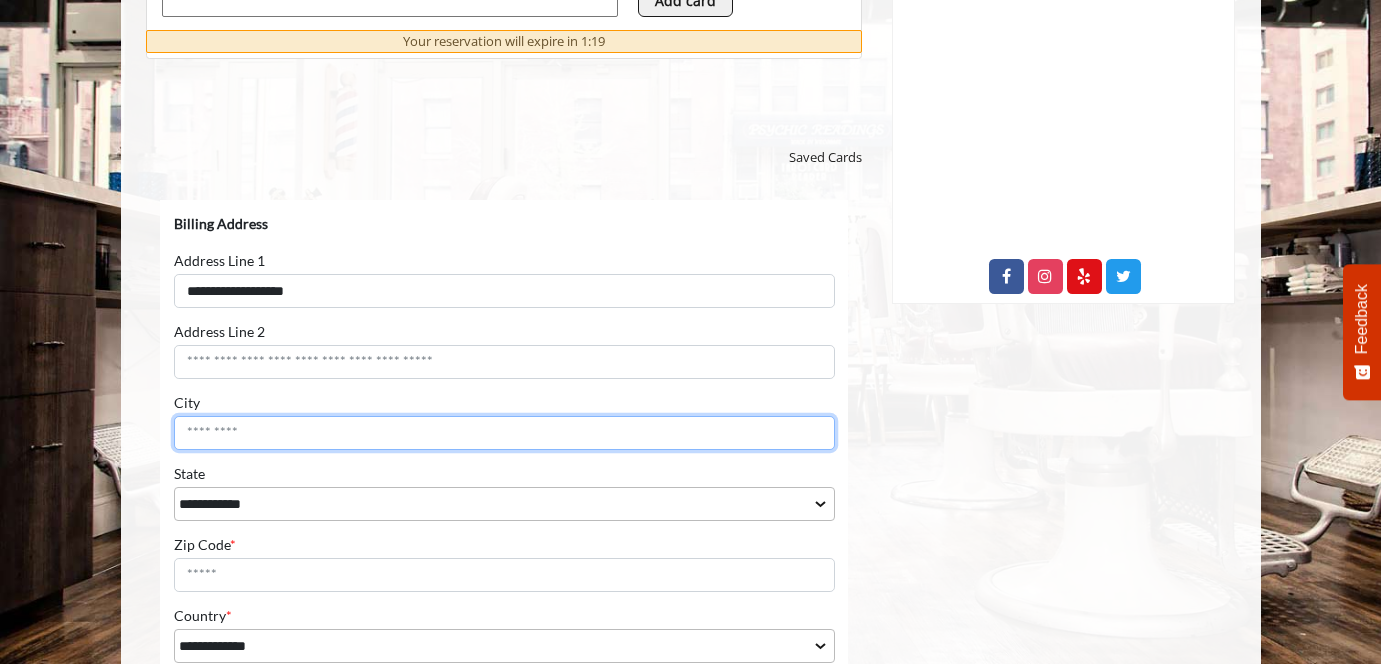 click on "City" at bounding box center (503, 433) 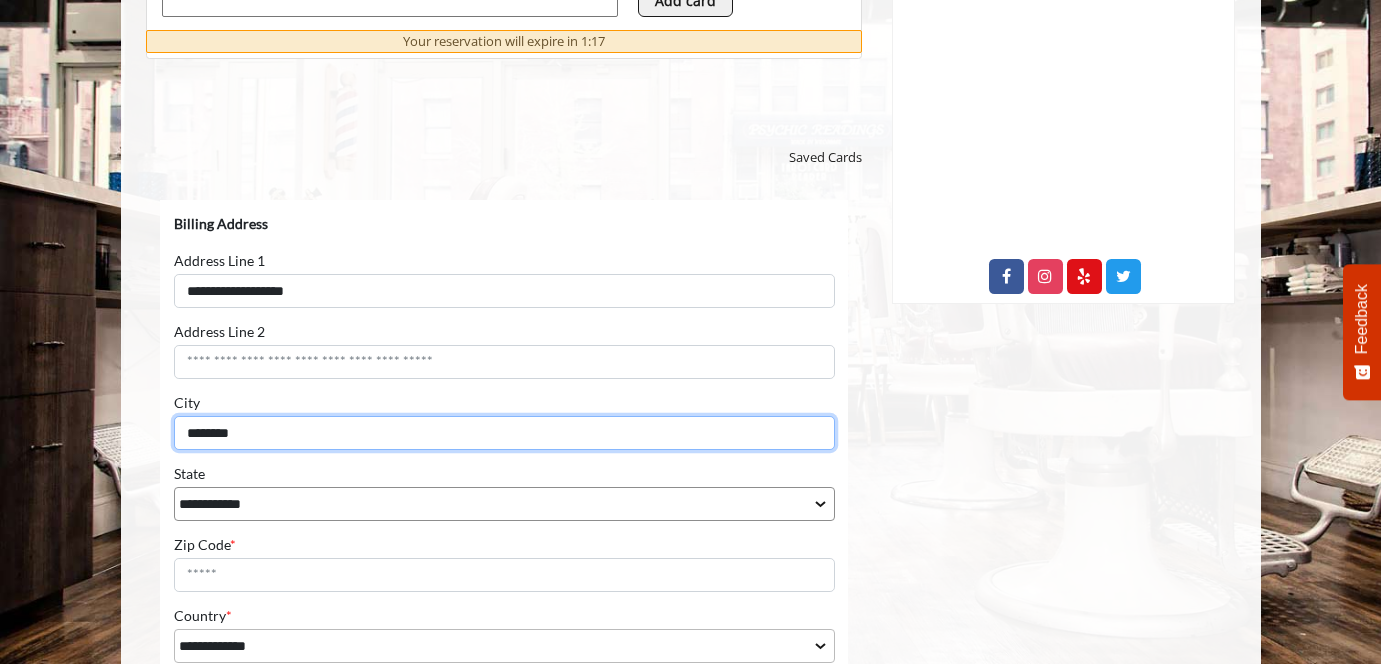 type on "********" 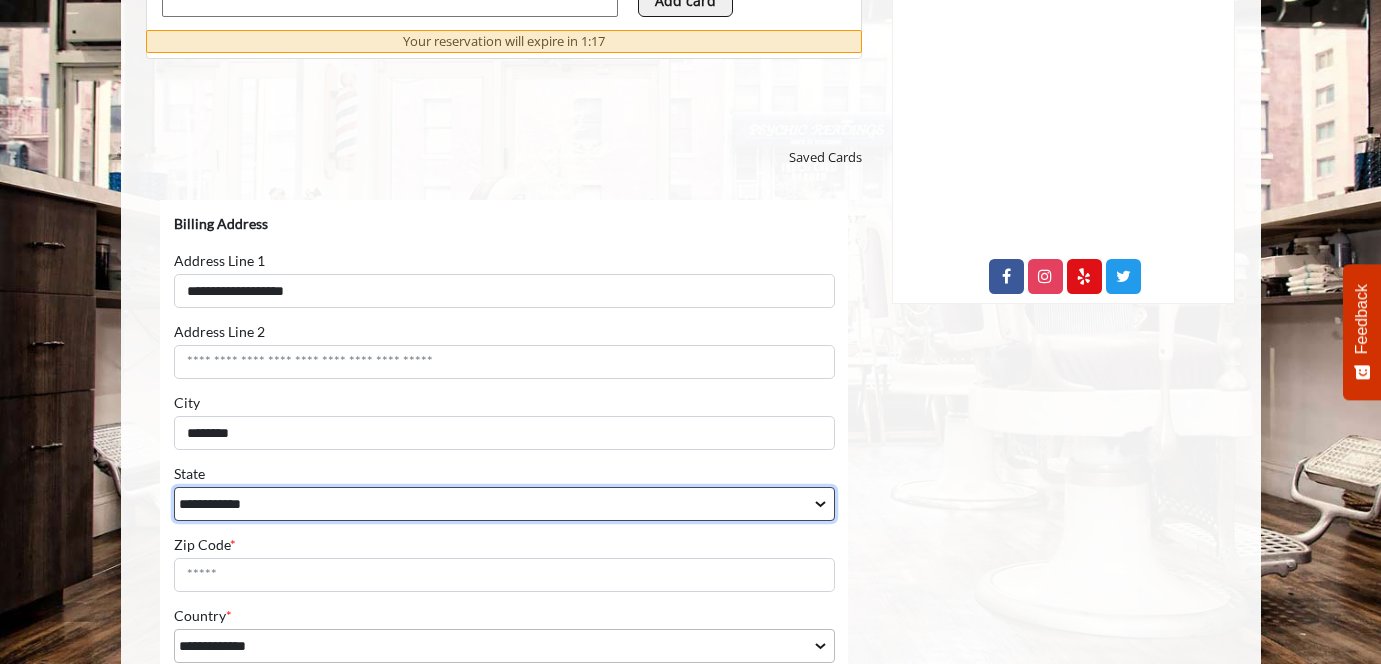 click on "**********" at bounding box center (503, 504) 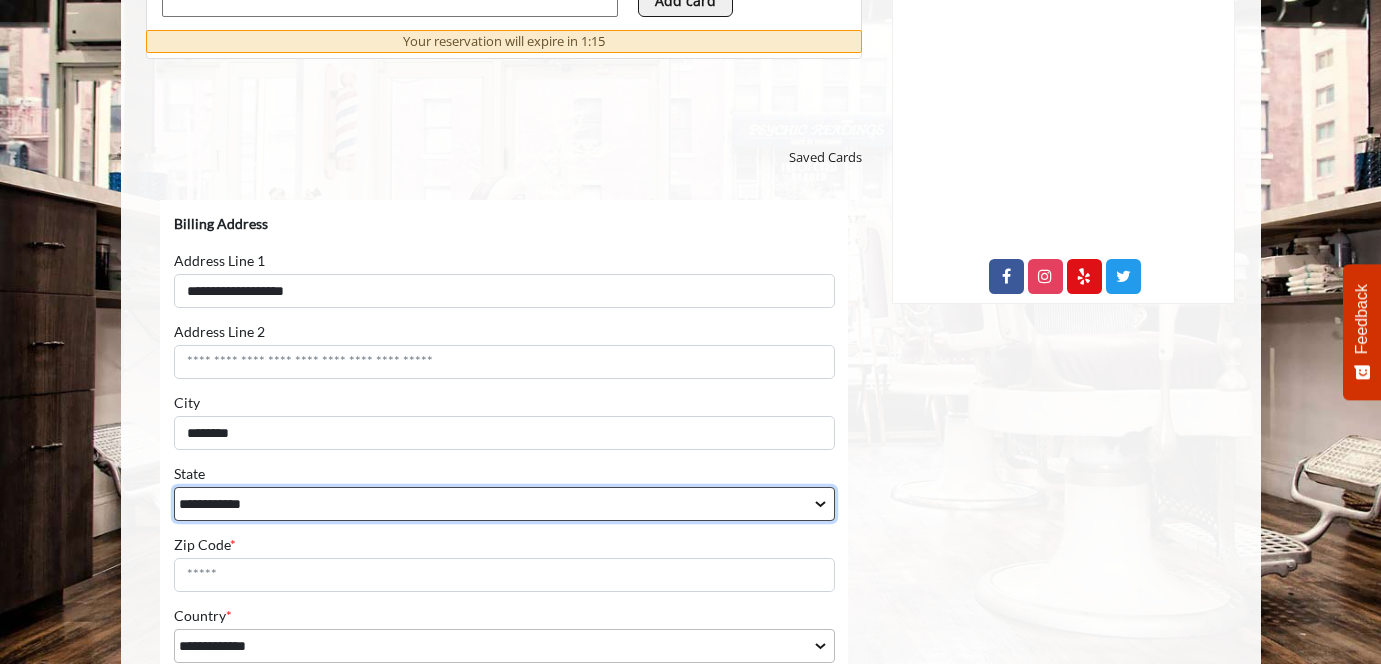 select on "**" 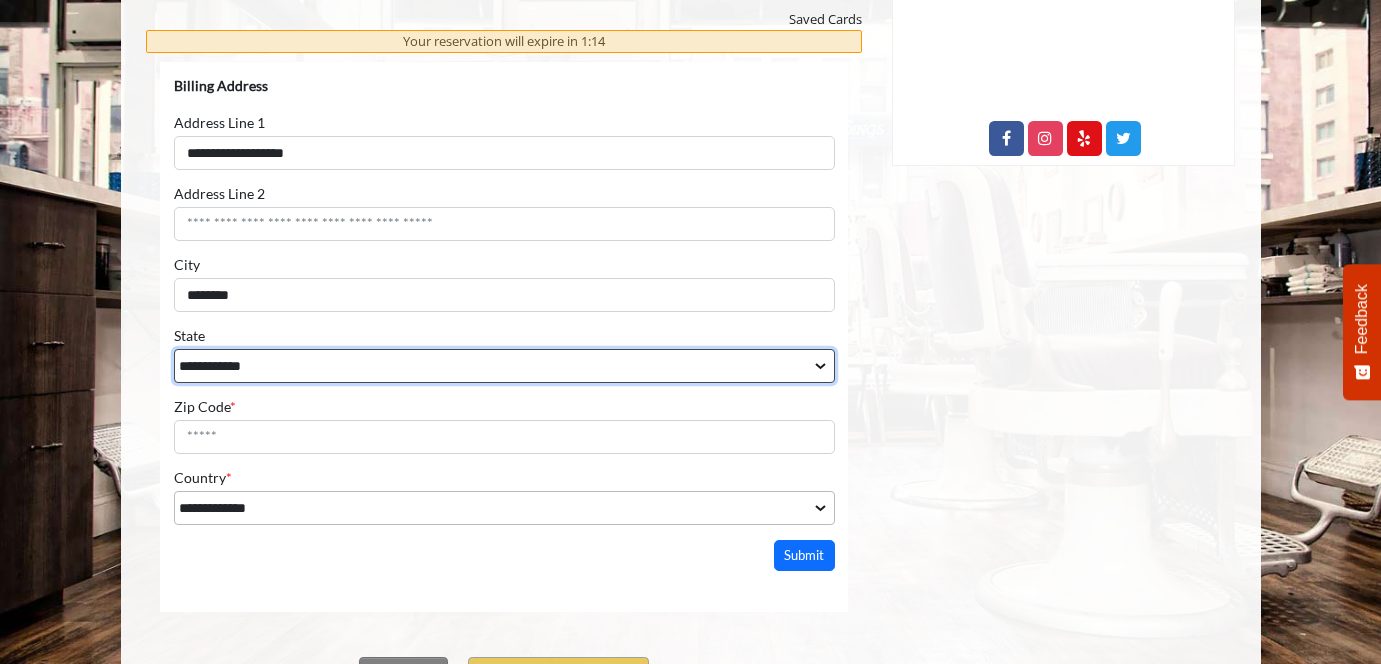 scroll, scrollTop: 1160, scrollLeft: 0, axis: vertical 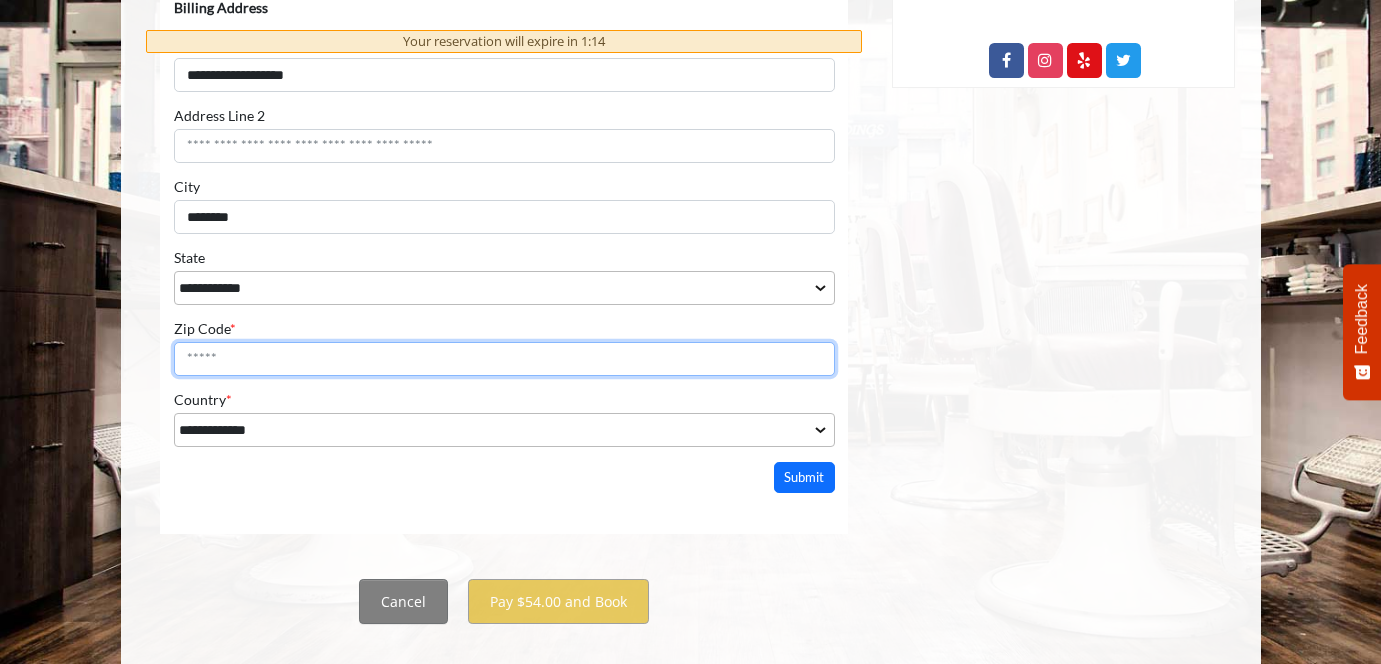 click on "Zip Code  *" at bounding box center [503, 360] 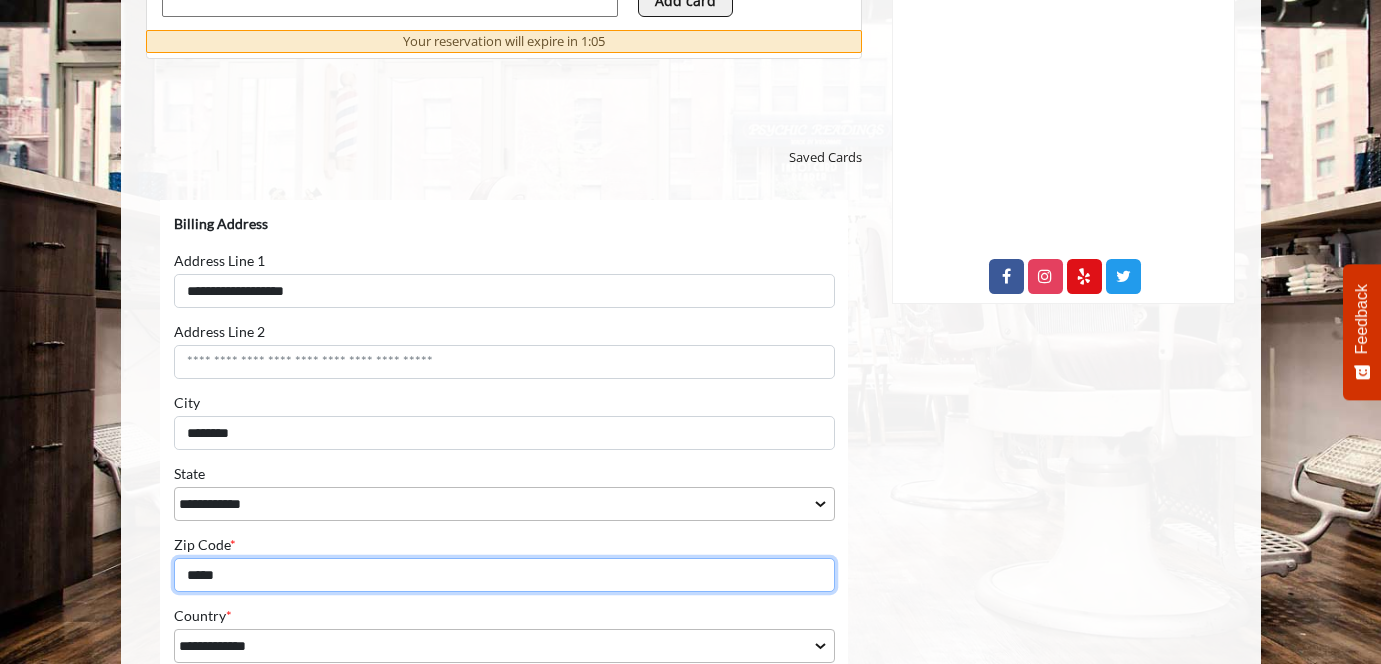 scroll, scrollTop: 1190, scrollLeft: 0, axis: vertical 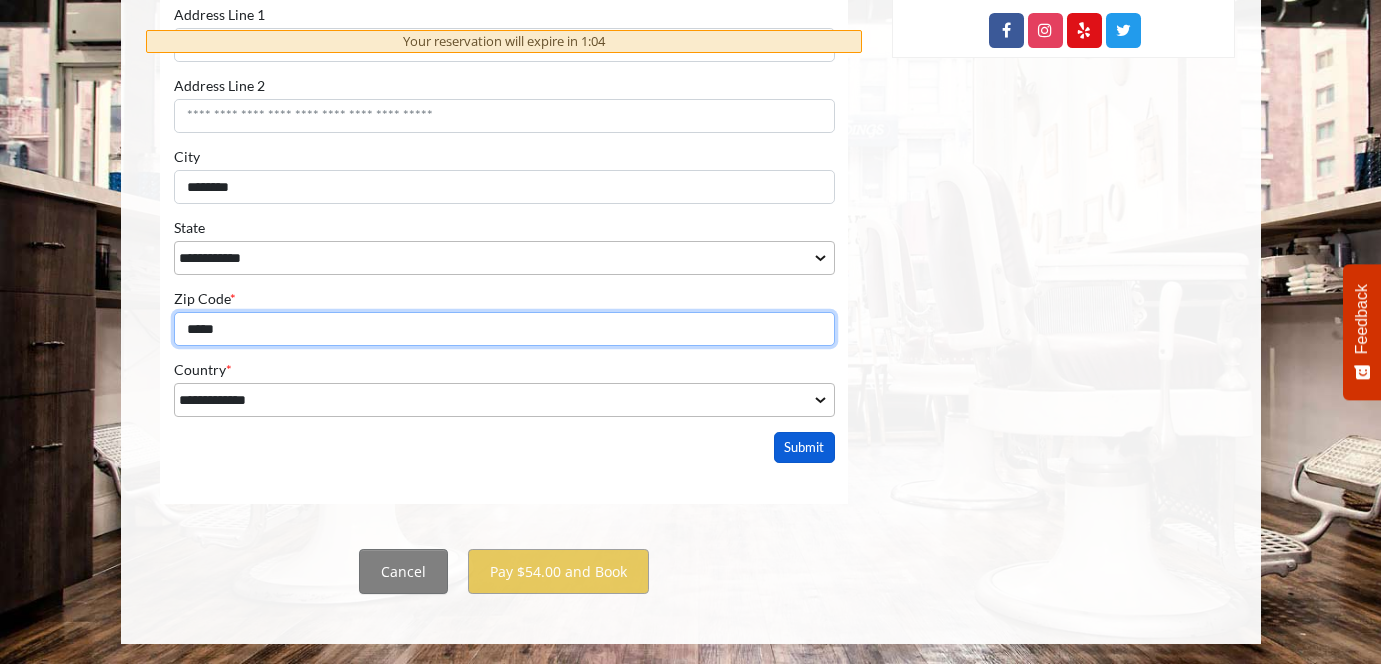 type on "*****" 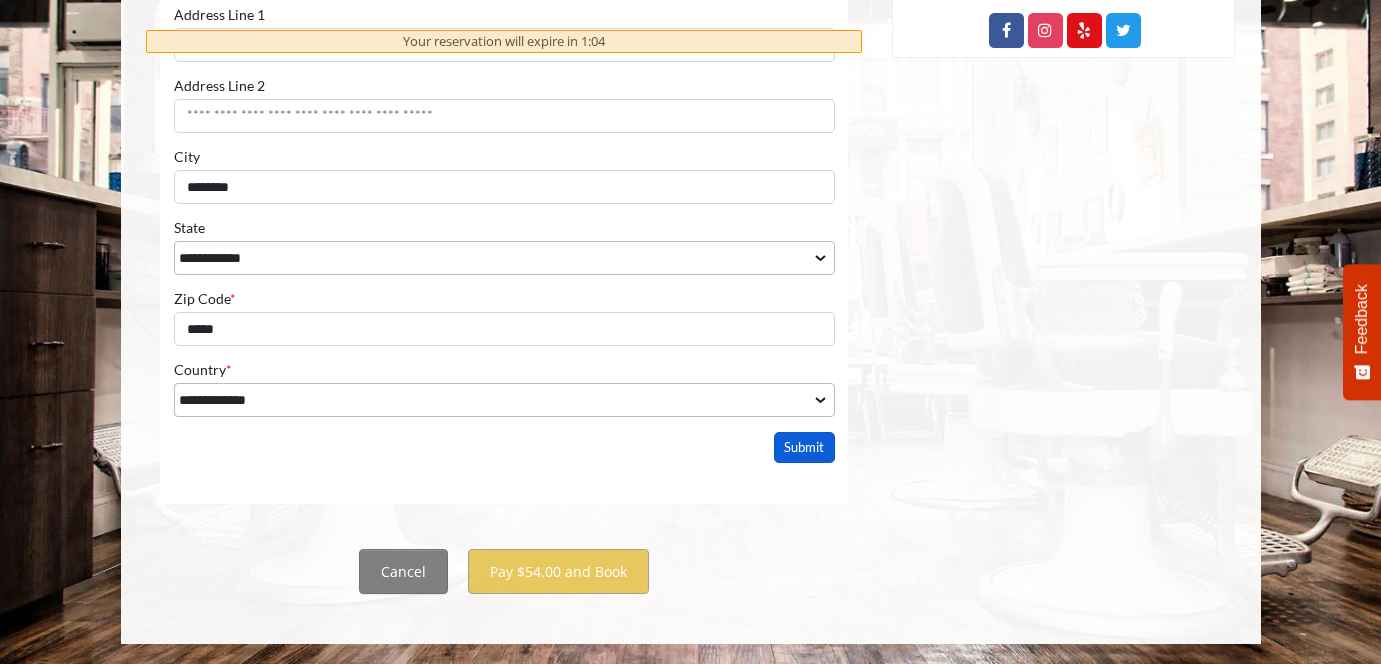 click on "Submit" at bounding box center (804, 448) 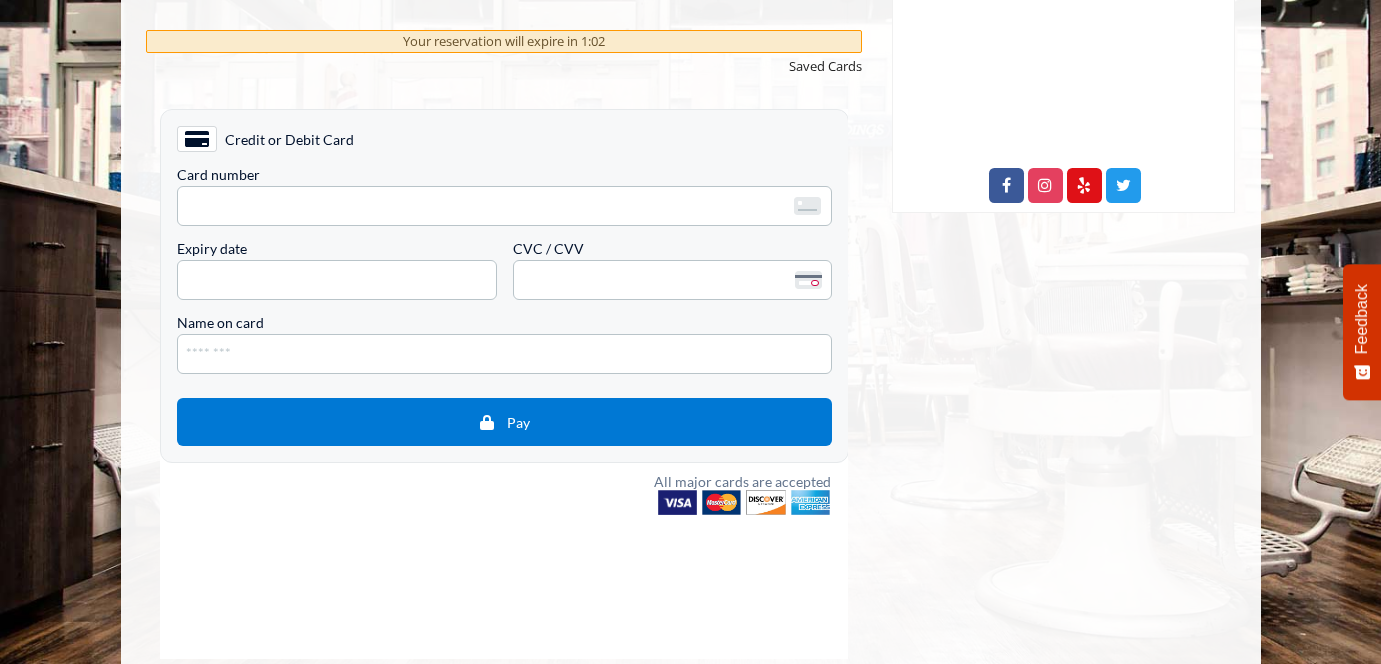scroll, scrollTop: 996, scrollLeft: 0, axis: vertical 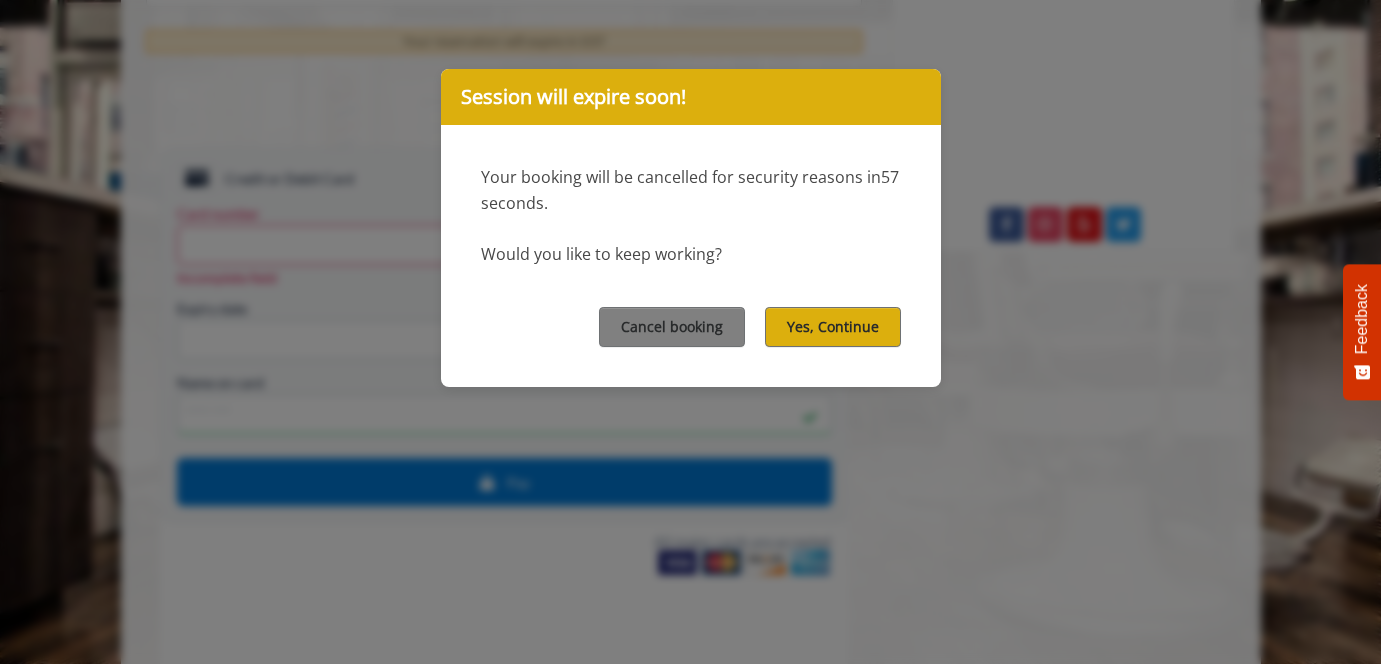 click on "Your booking will be cancelled for security reasons in    57 second s.  Would you like to keep working?" at bounding box center (691, 196) 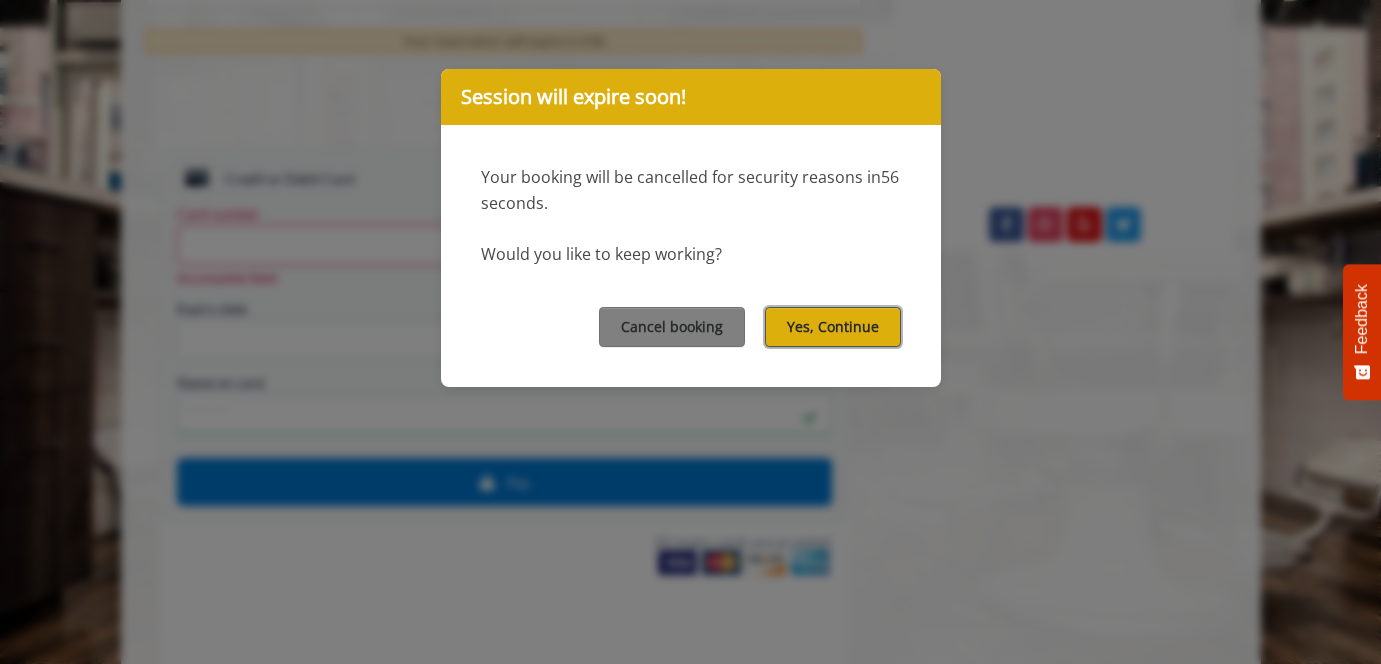 click on "Yes, Continue" at bounding box center [833, 326] 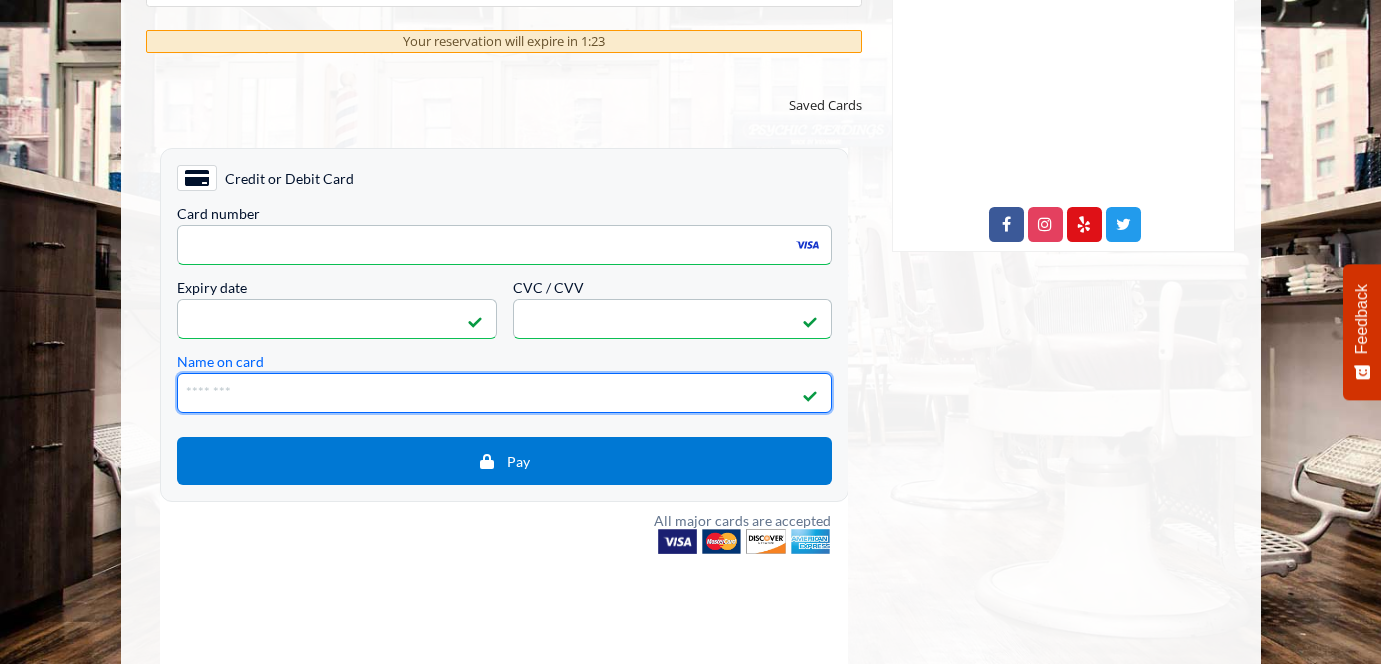 click on "Name on card" at bounding box center (503, 393) 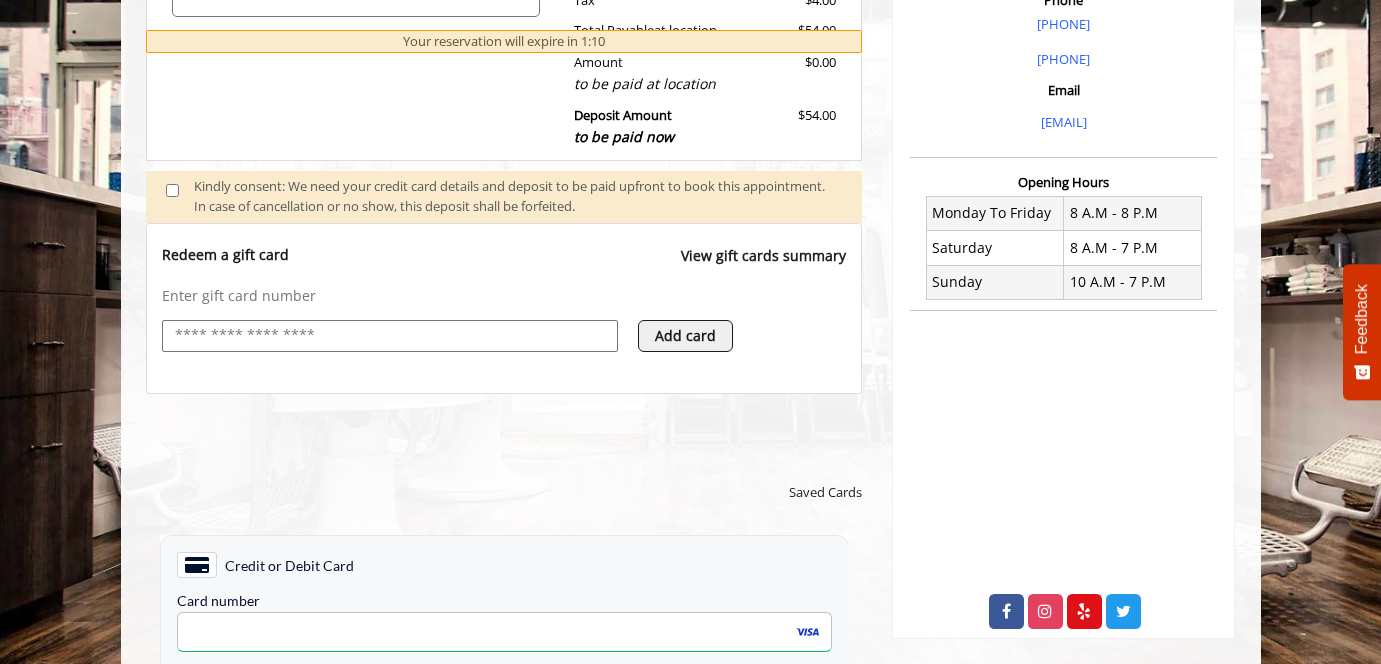 scroll, scrollTop: 915, scrollLeft: 0, axis: vertical 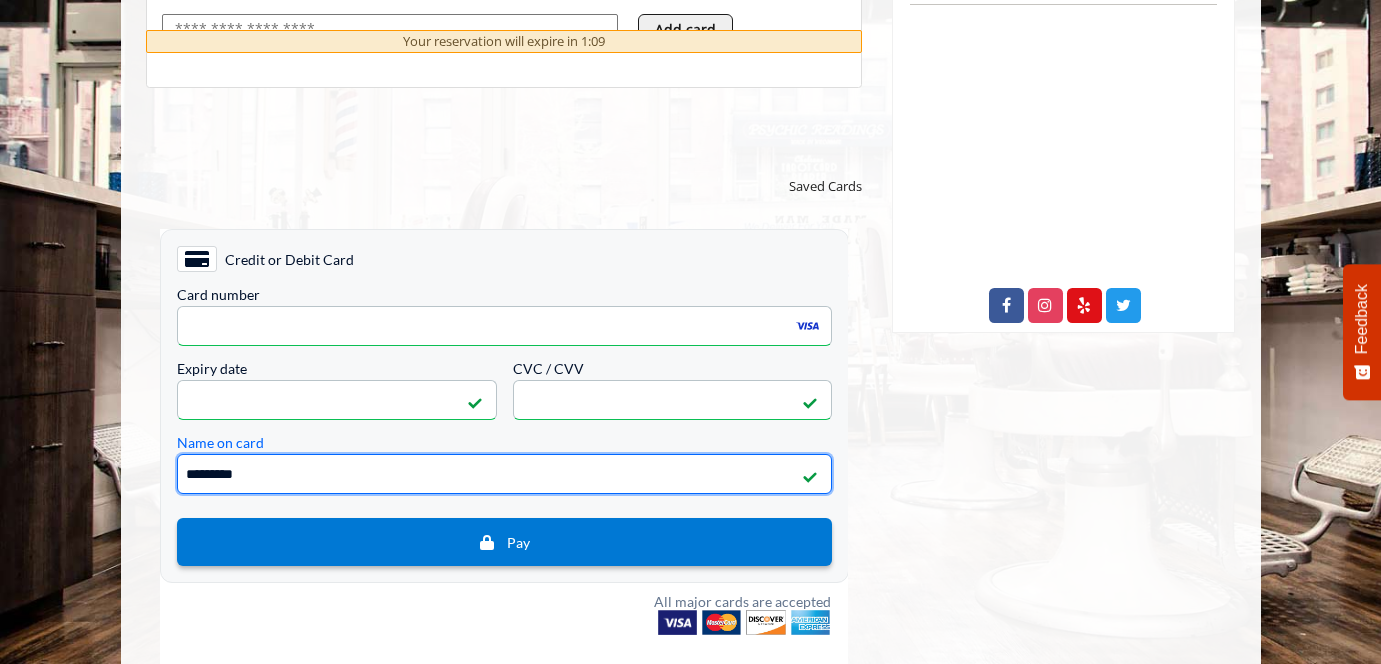 type on "*********" 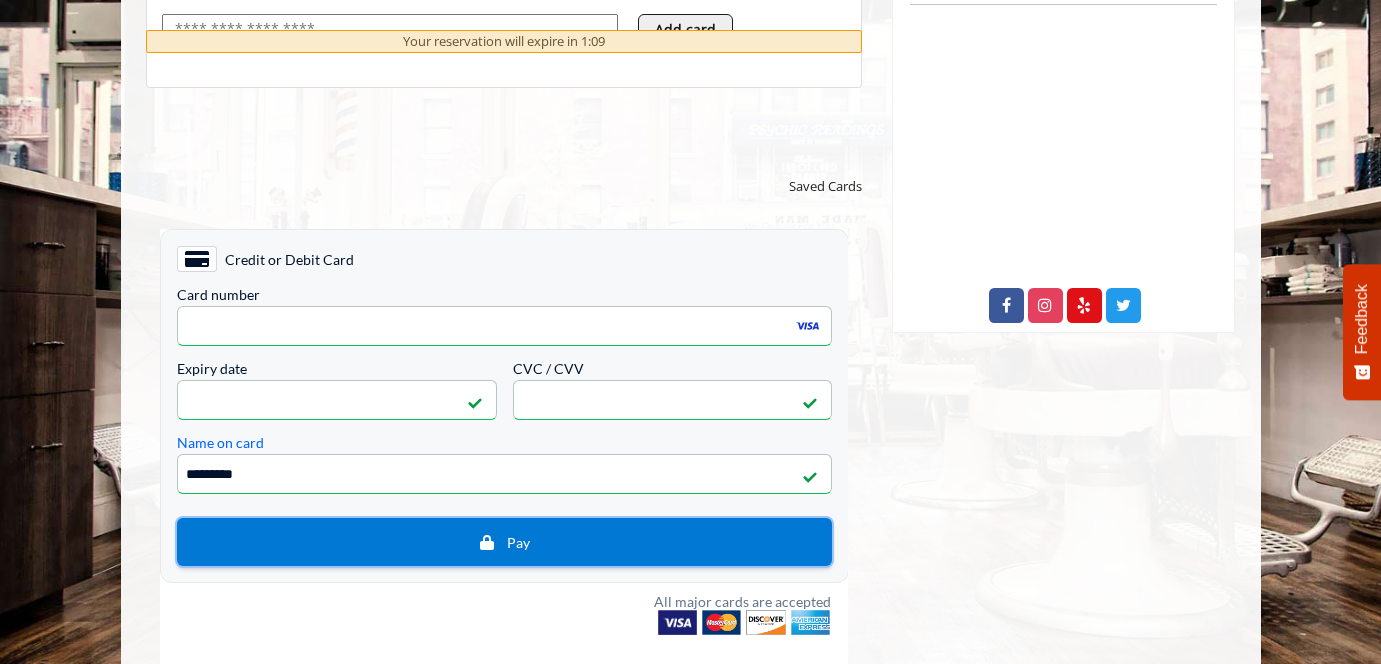 click on "Pay" at bounding box center (517, 542) 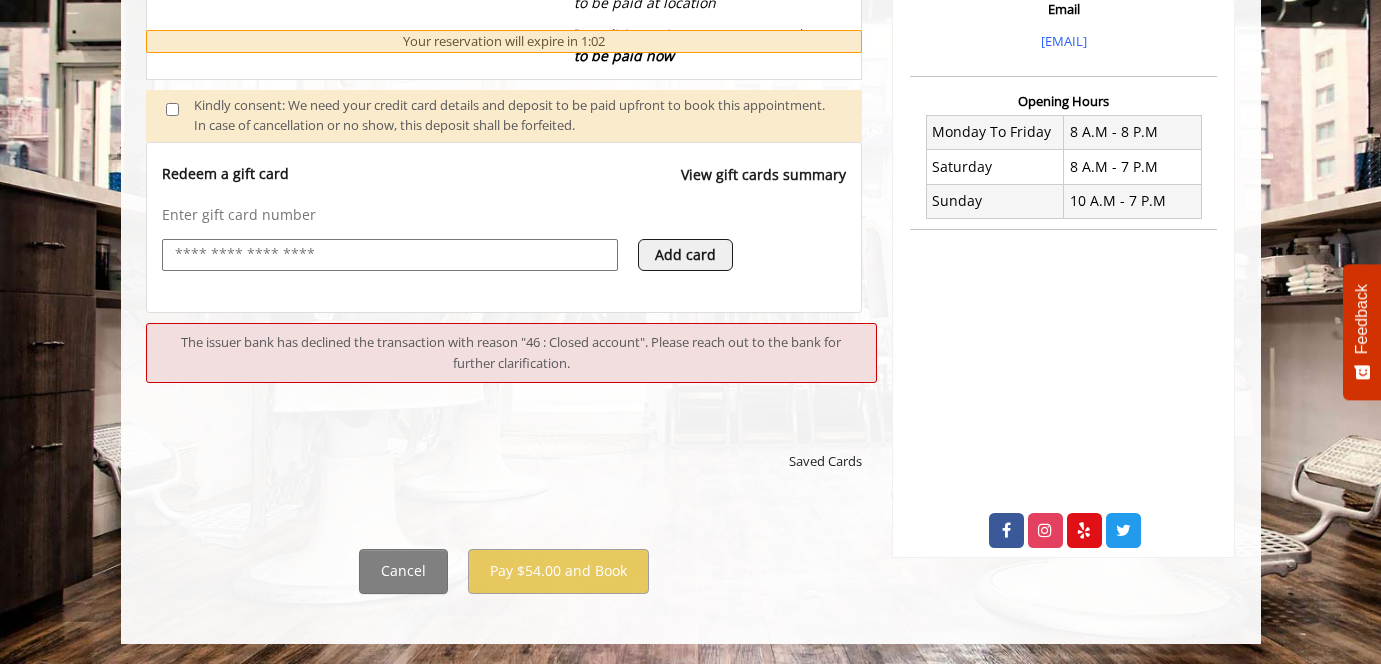 scroll, scrollTop: 690, scrollLeft: 0, axis: vertical 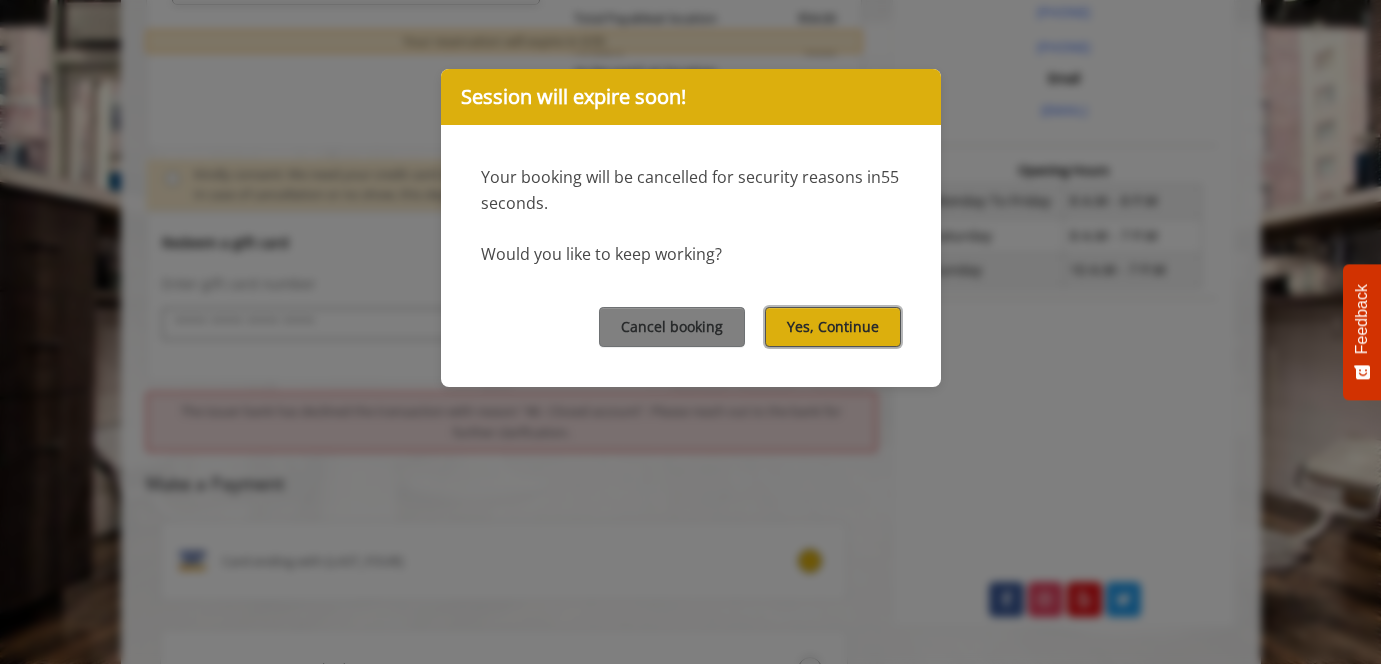 click on "Yes, Continue" at bounding box center (833, 326) 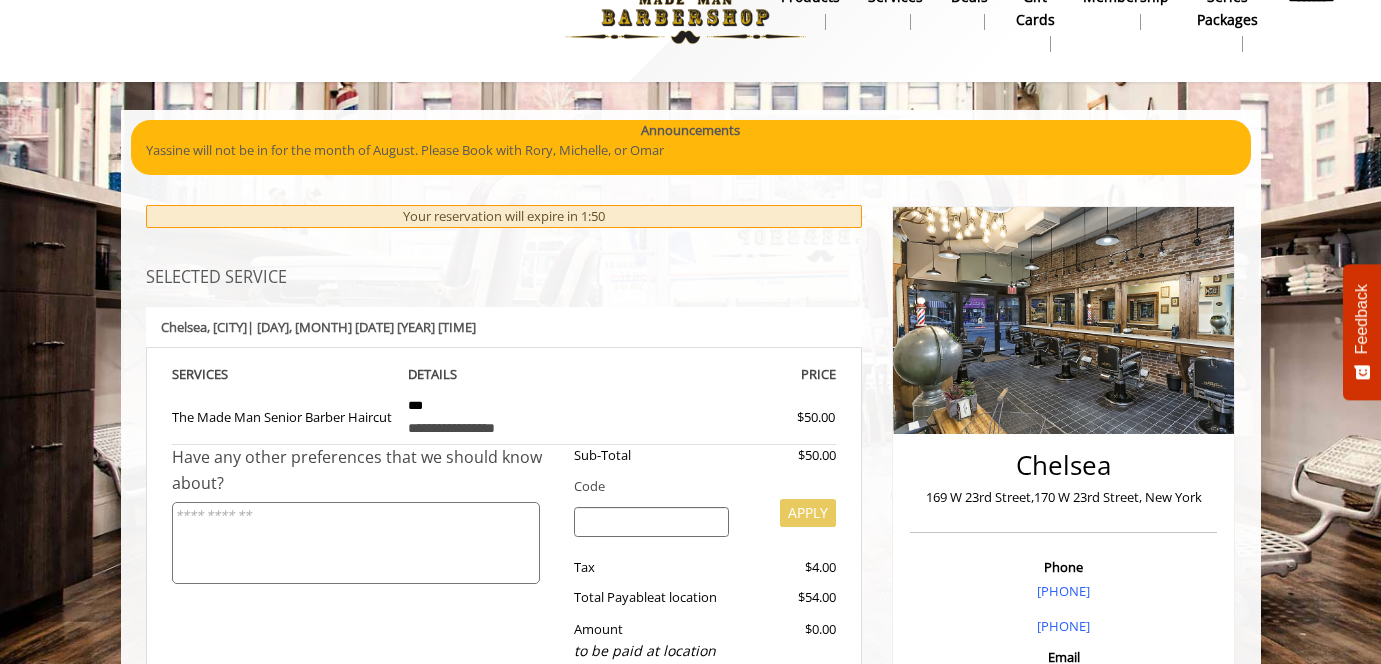 scroll, scrollTop: 18, scrollLeft: 0, axis: vertical 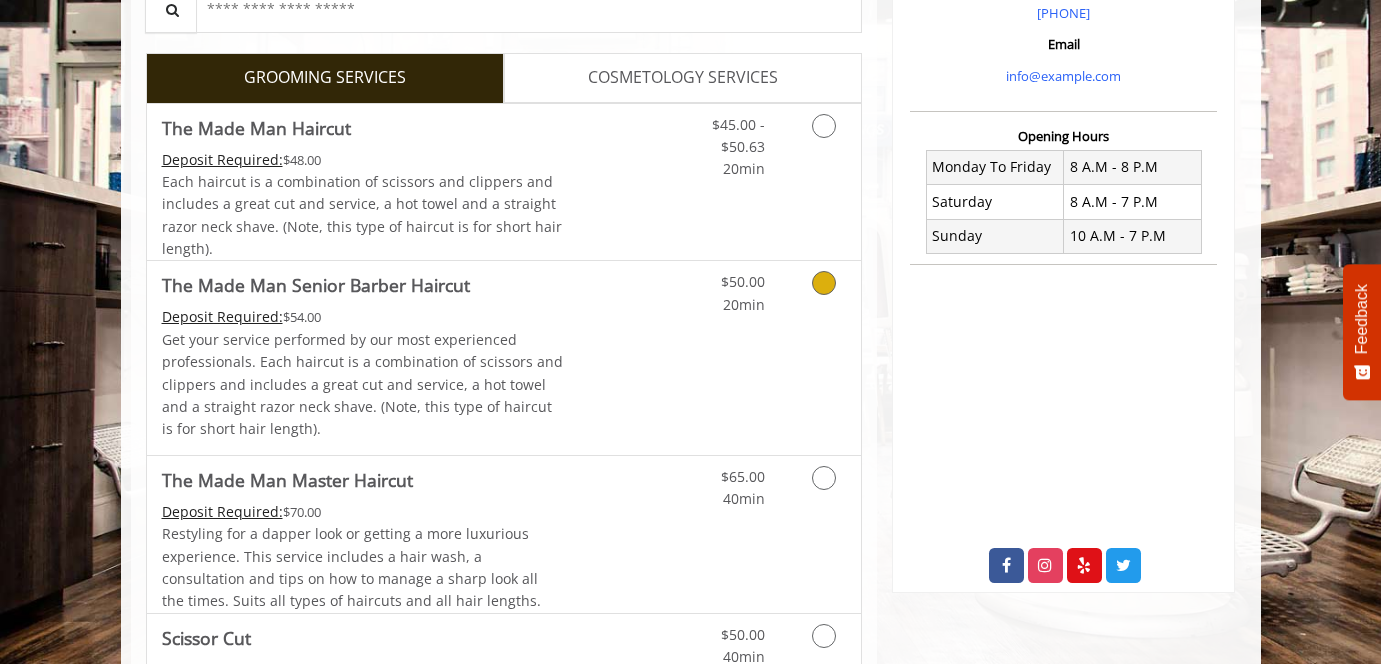 click at bounding box center [820, 288] 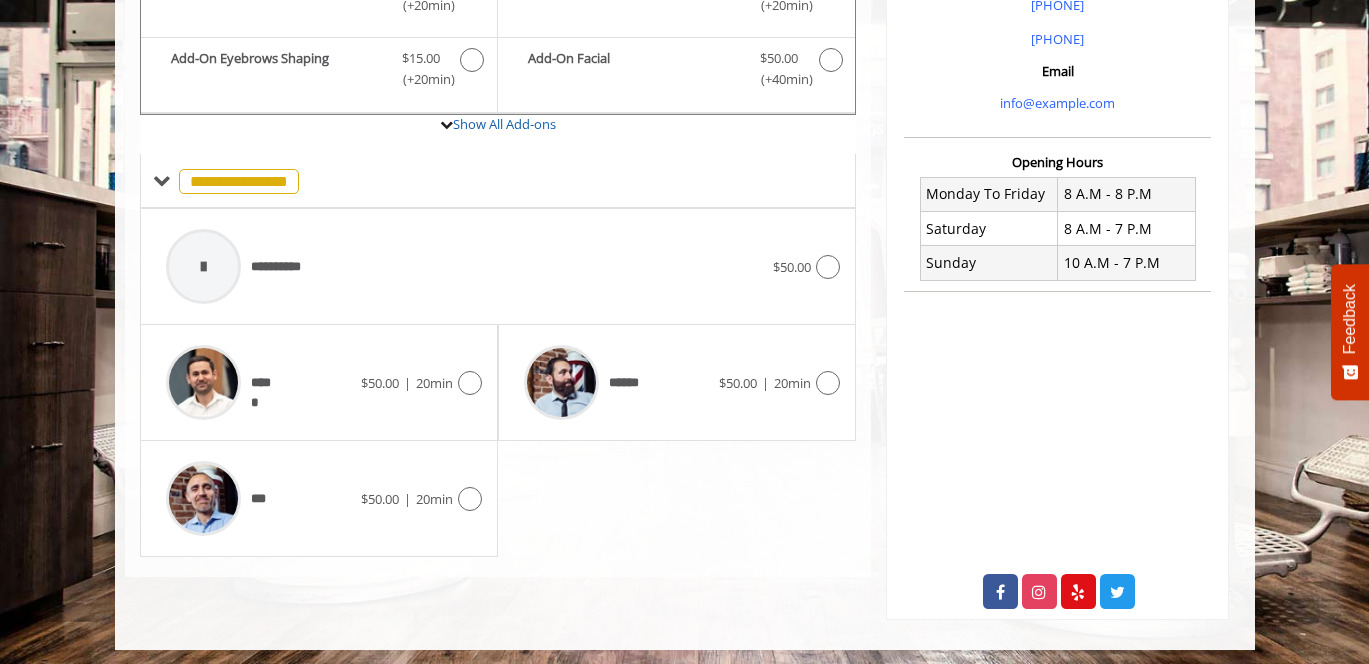 scroll, scrollTop: 634, scrollLeft: 0, axis: vertical 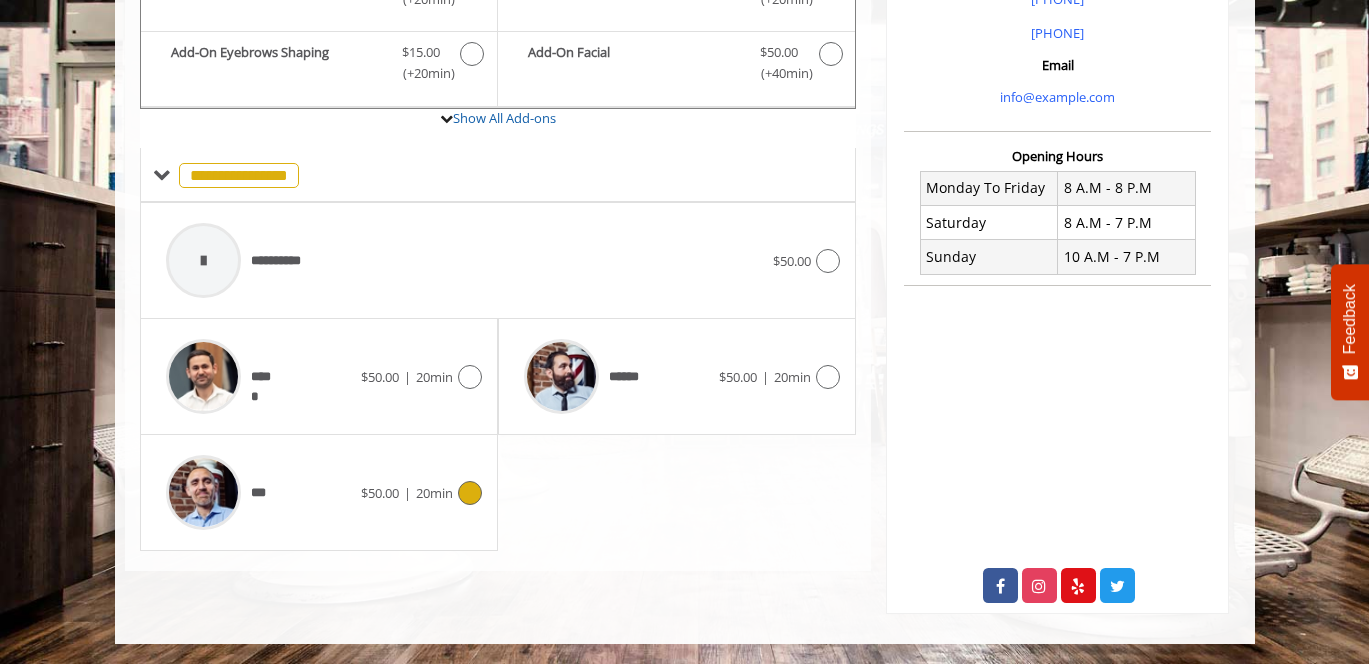 click at bounding box center [470, 493] 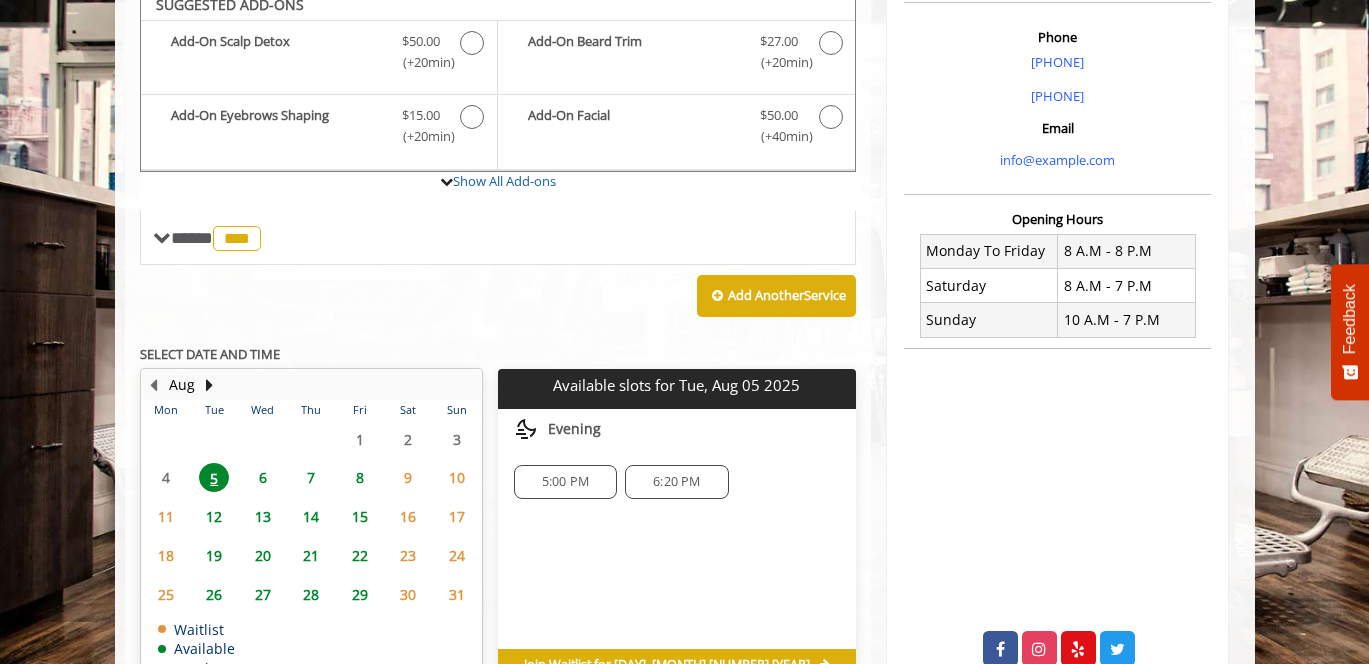 scroll, scrollTop: 558, scrollLeft: 0, axis: vertical 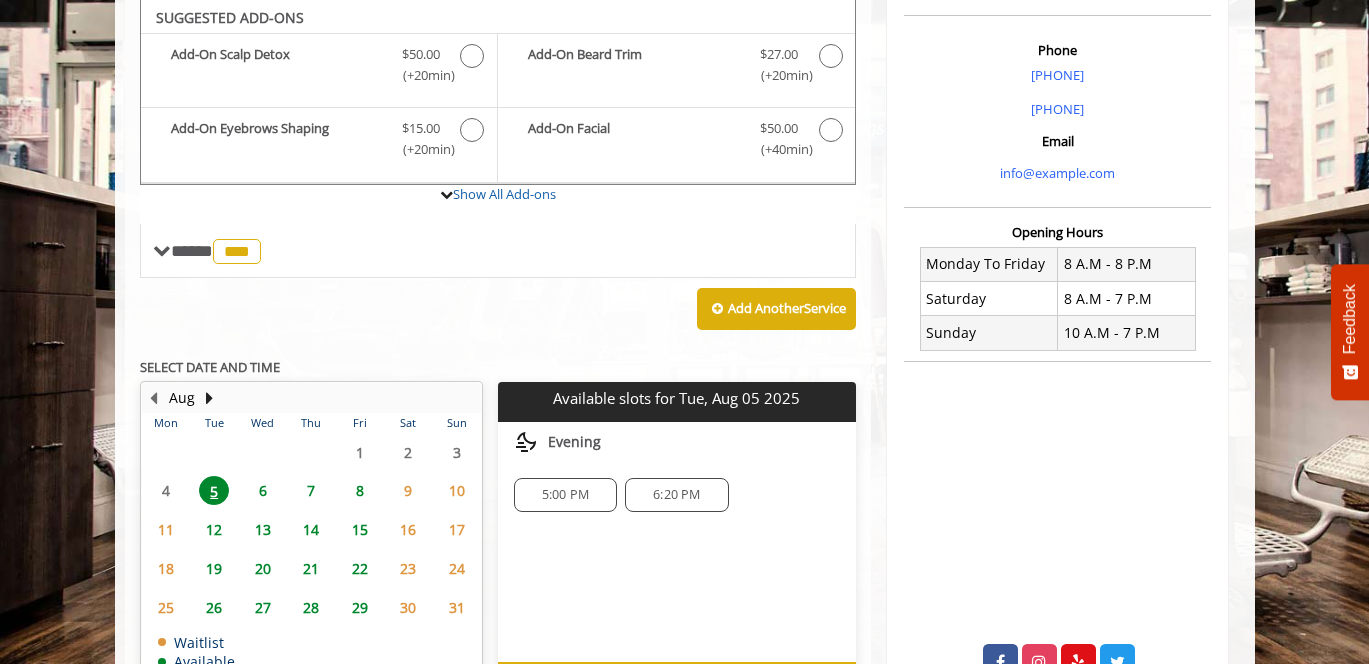 click on "5:00 PM" 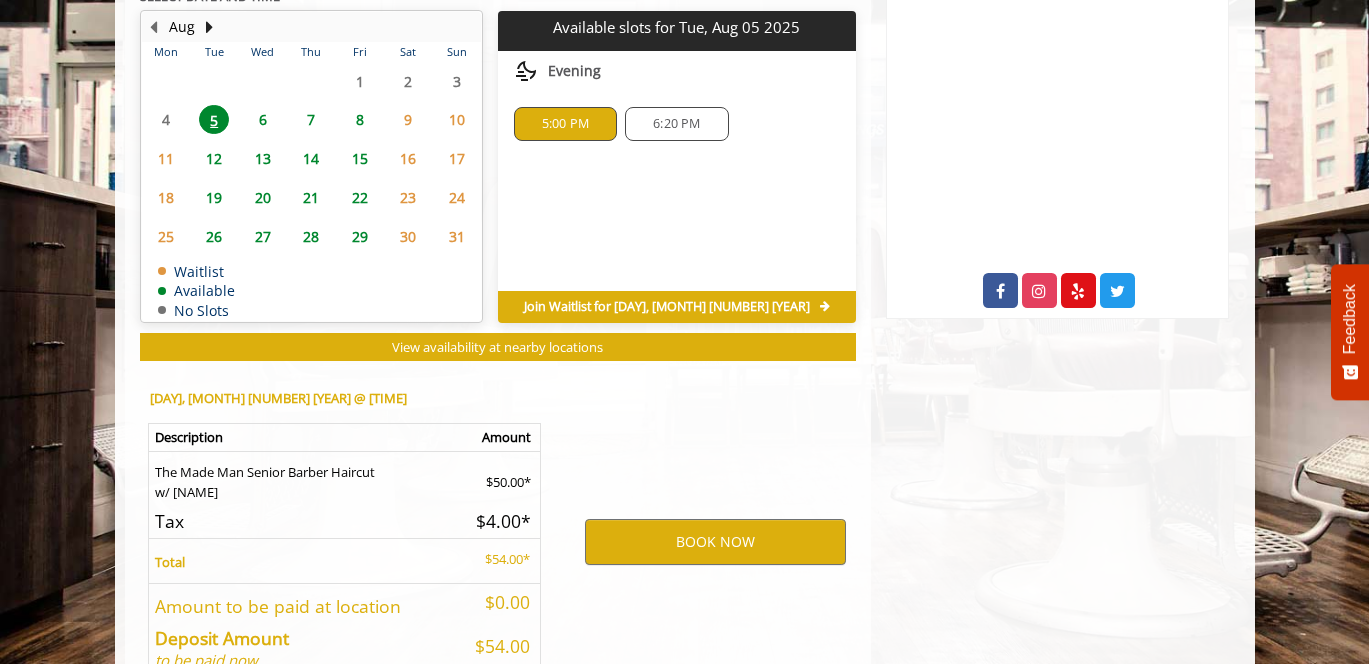 scroll, scrollTop: 1047, scrollLeft: 0, axis: vertical 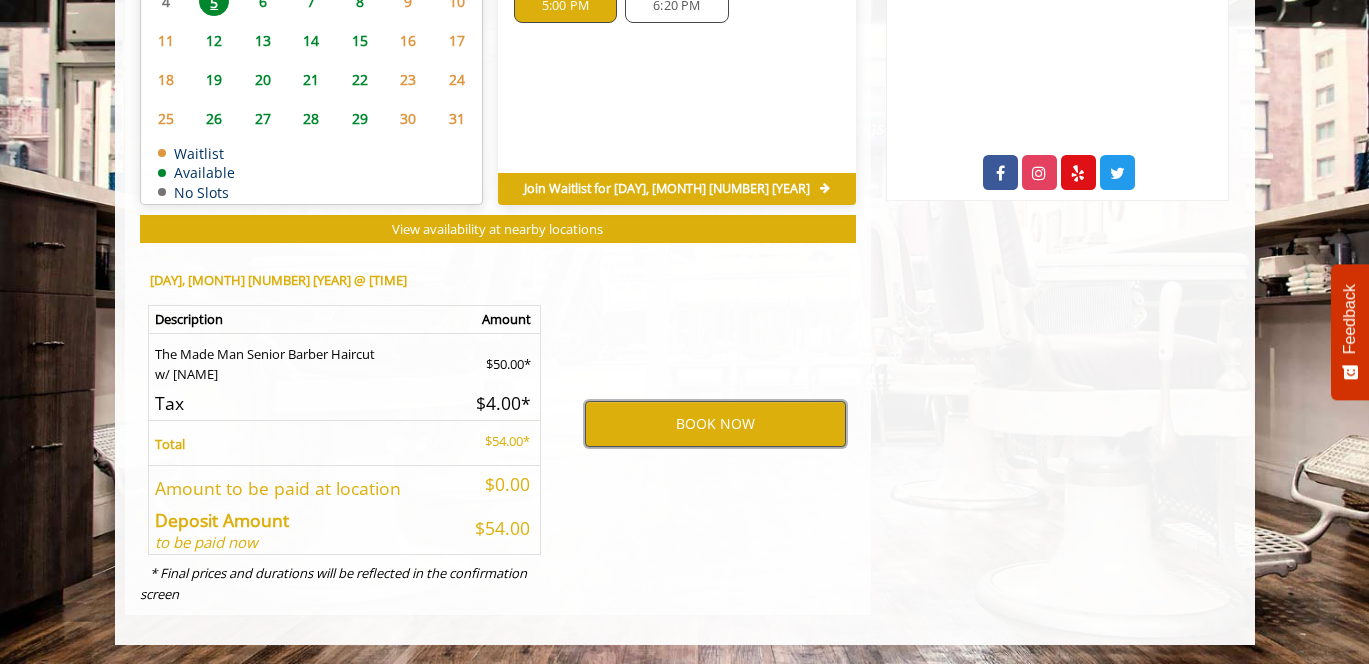 click on "BOOK NOW" at bounding box center (715, 424) 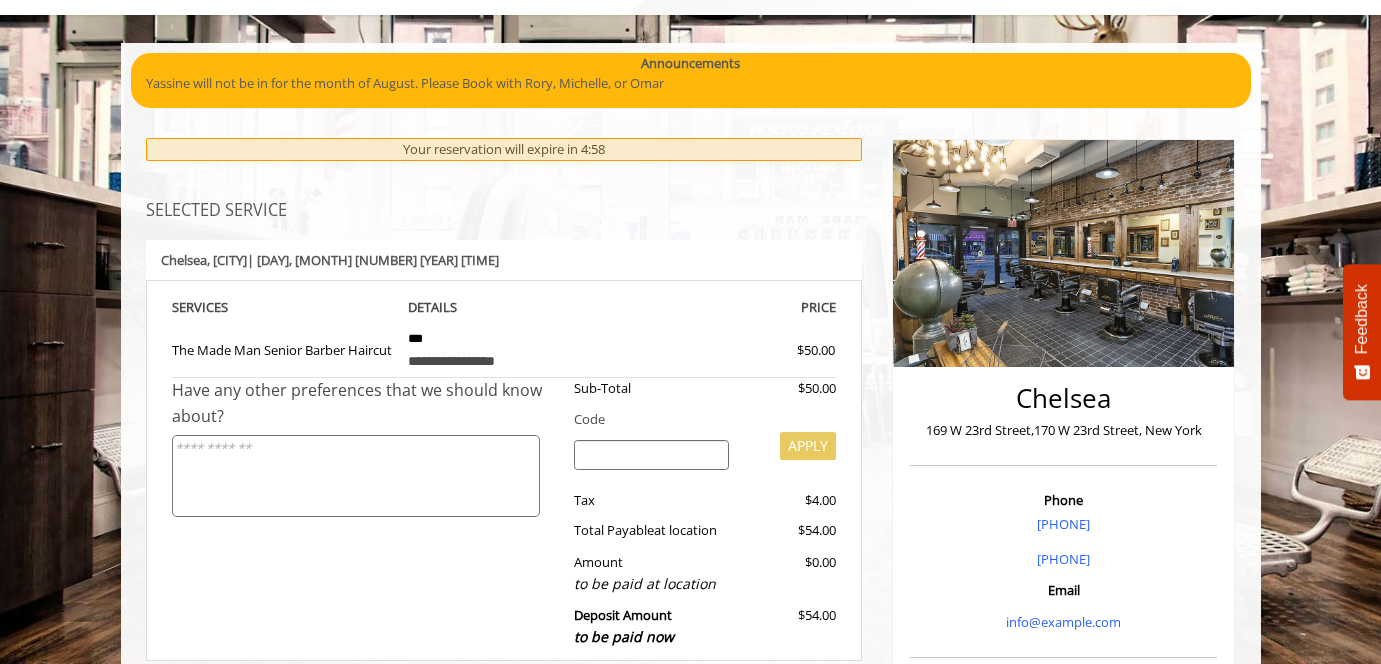 scroll, scrollTop: 344, scrollLeft: 0, axis: vertical 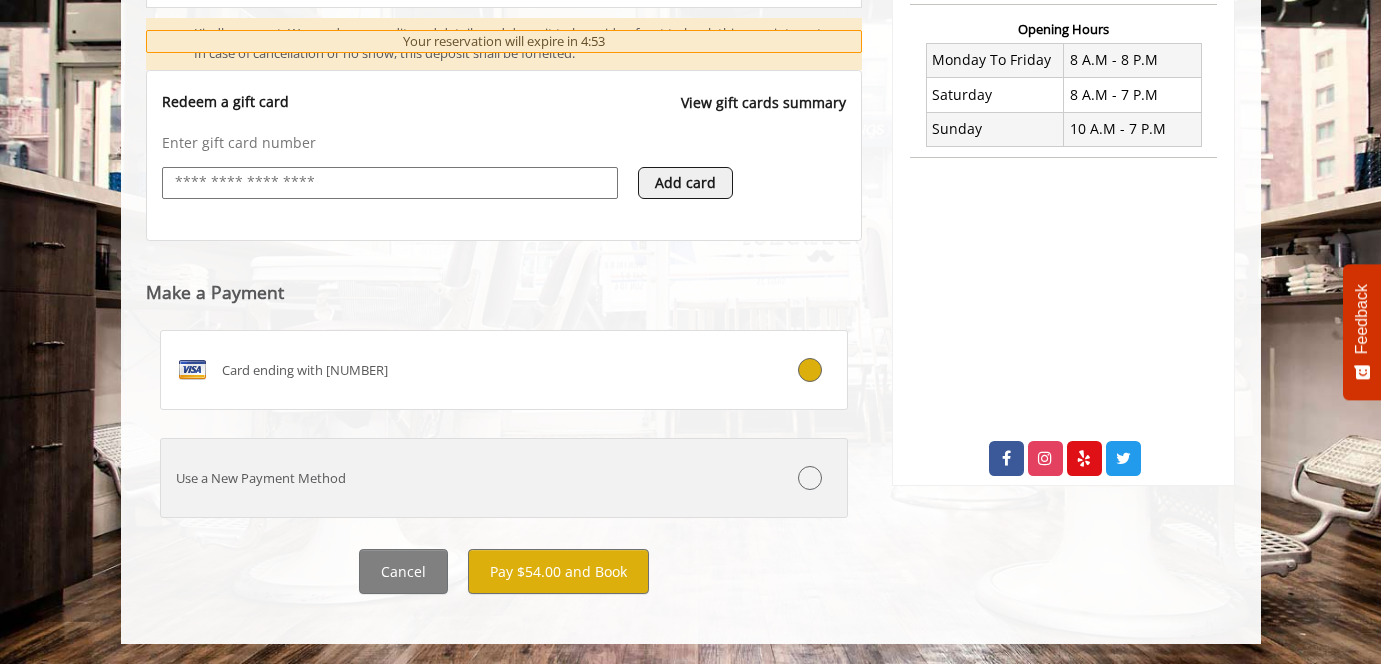 click on "Use a New Payment Method" at bounding box center [447, 478] 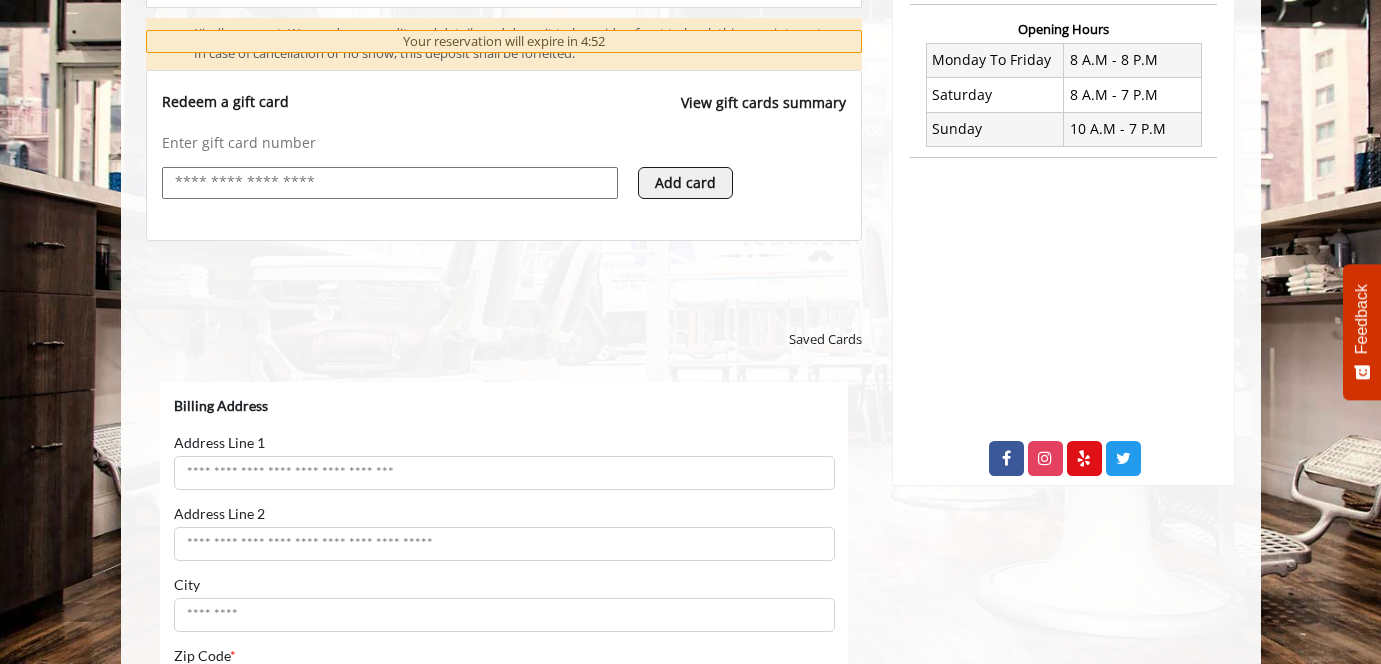 scroll, scrollTop: 0, scrollLeft: 0, axis: both 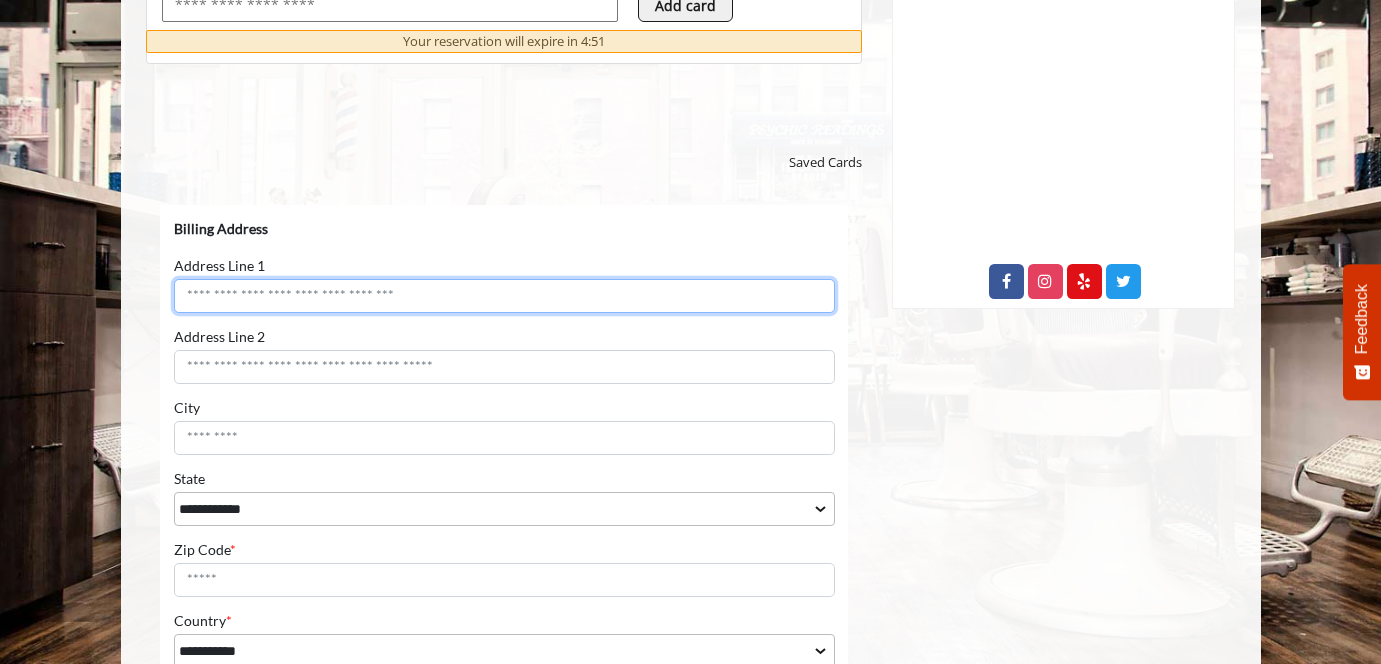 click on "Address Line 1" at bounding box center (503, 296) 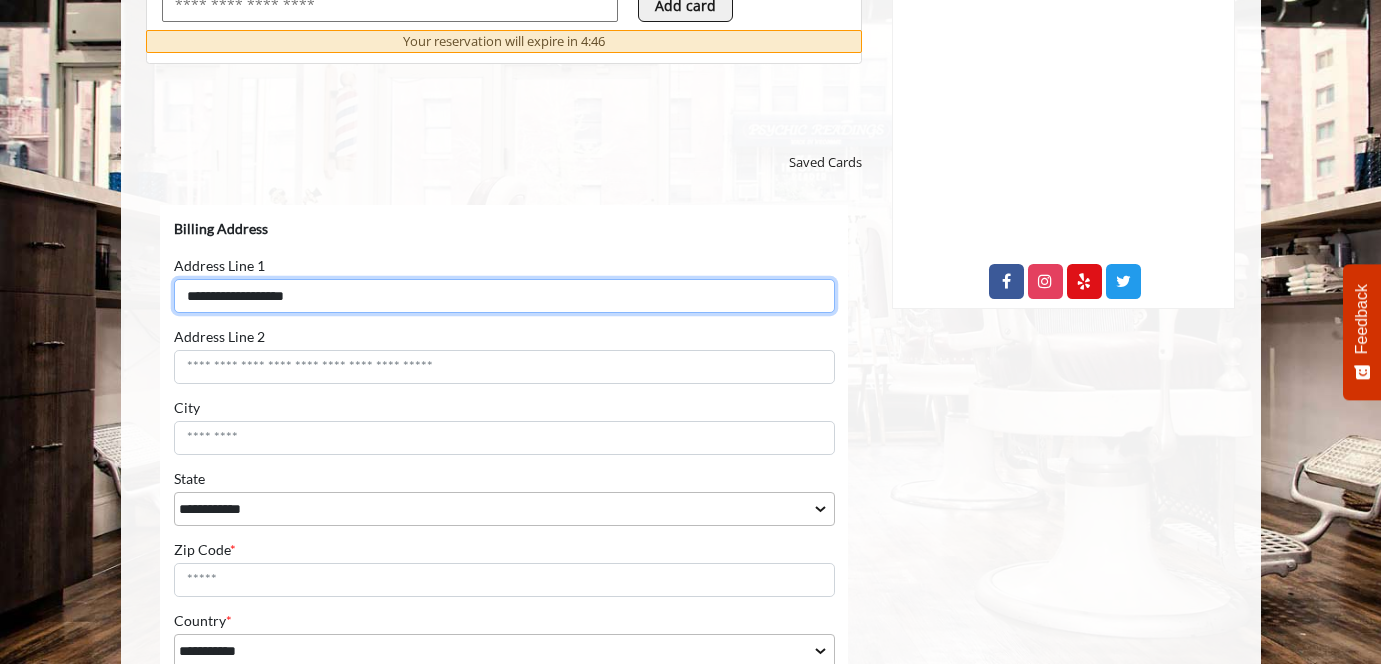 type on "**********" 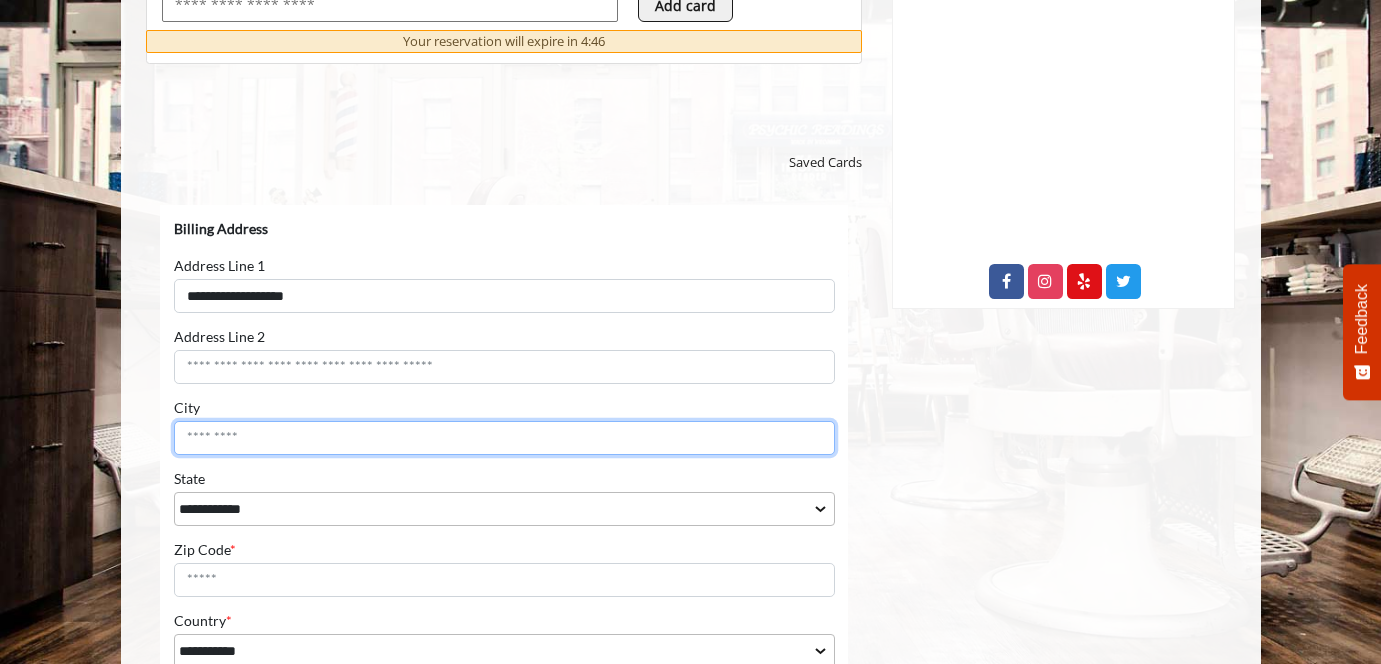 click on "City" at bounding box center [503, 438] 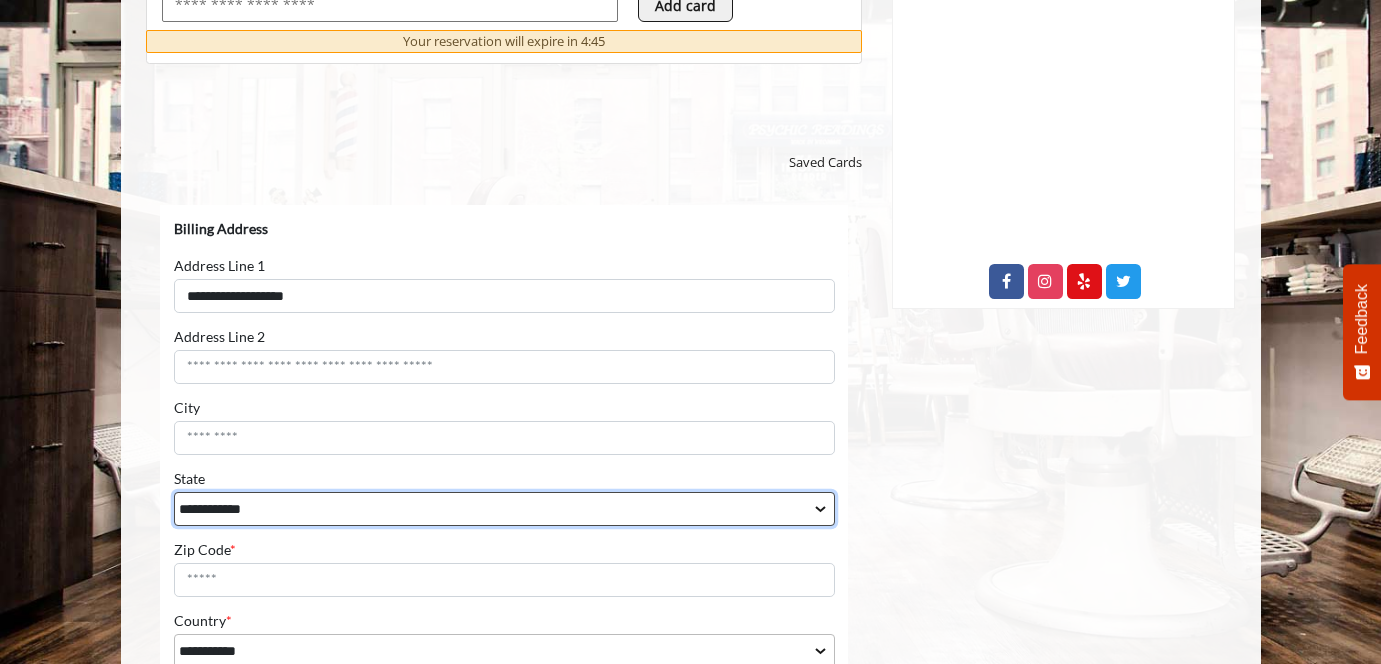 click on "**********" at bounding box center [503, 509] 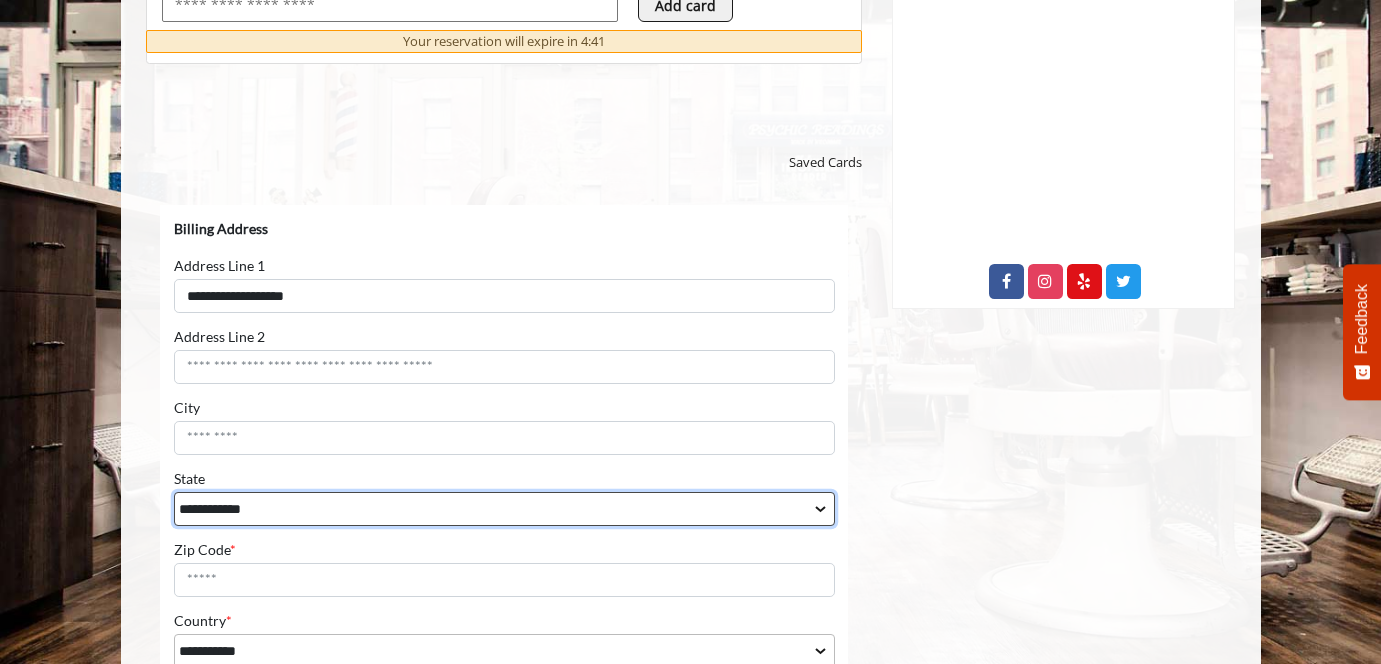 select on "**" 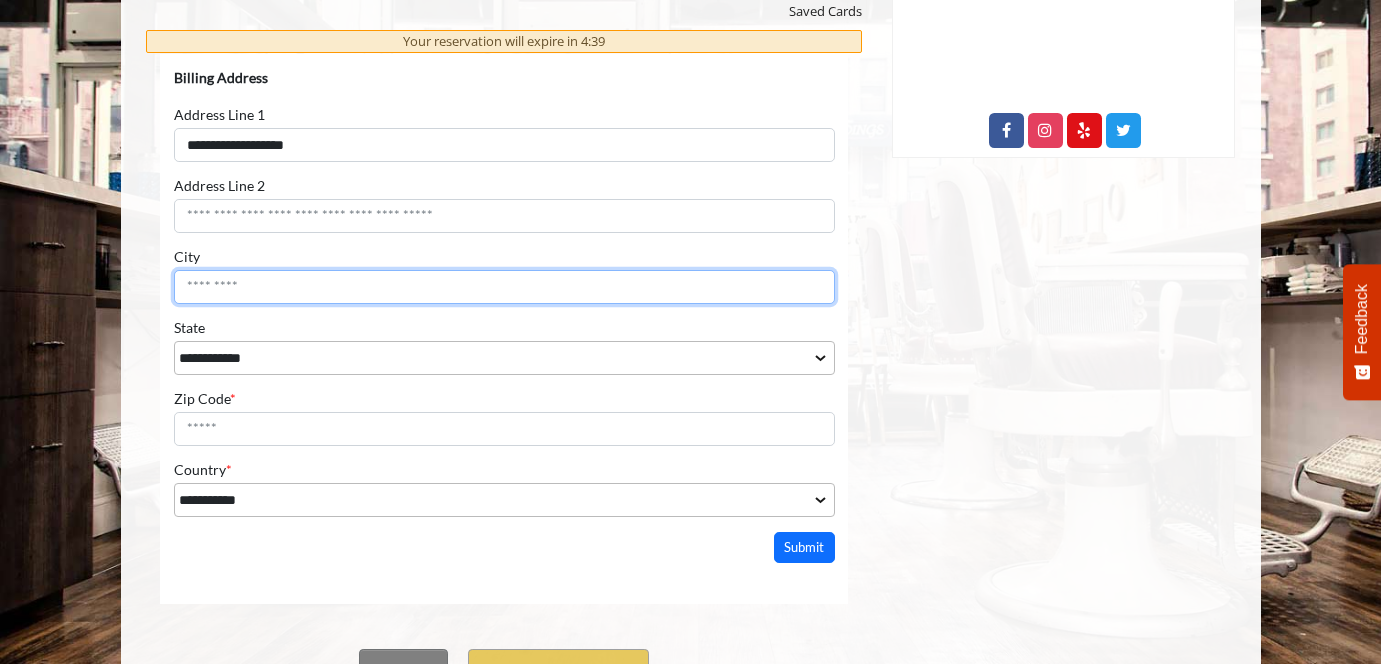 click on "City" at bounding box center (503, 287) 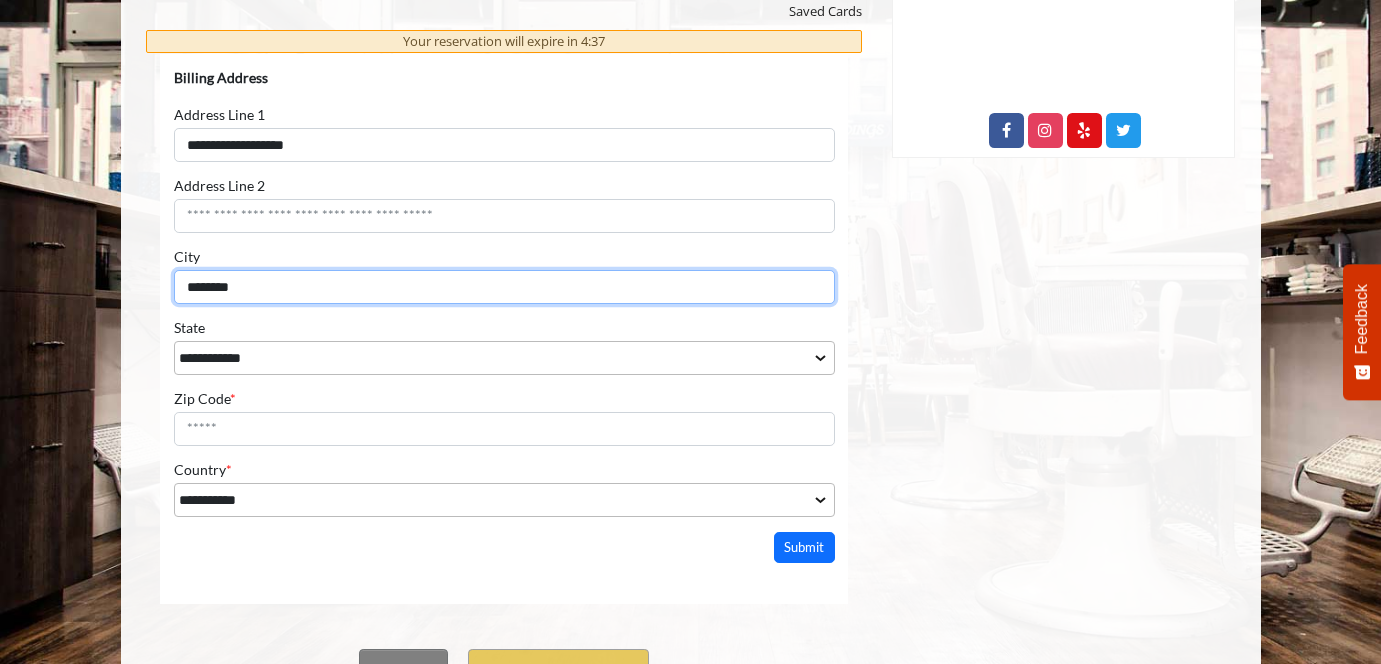 type on "********" 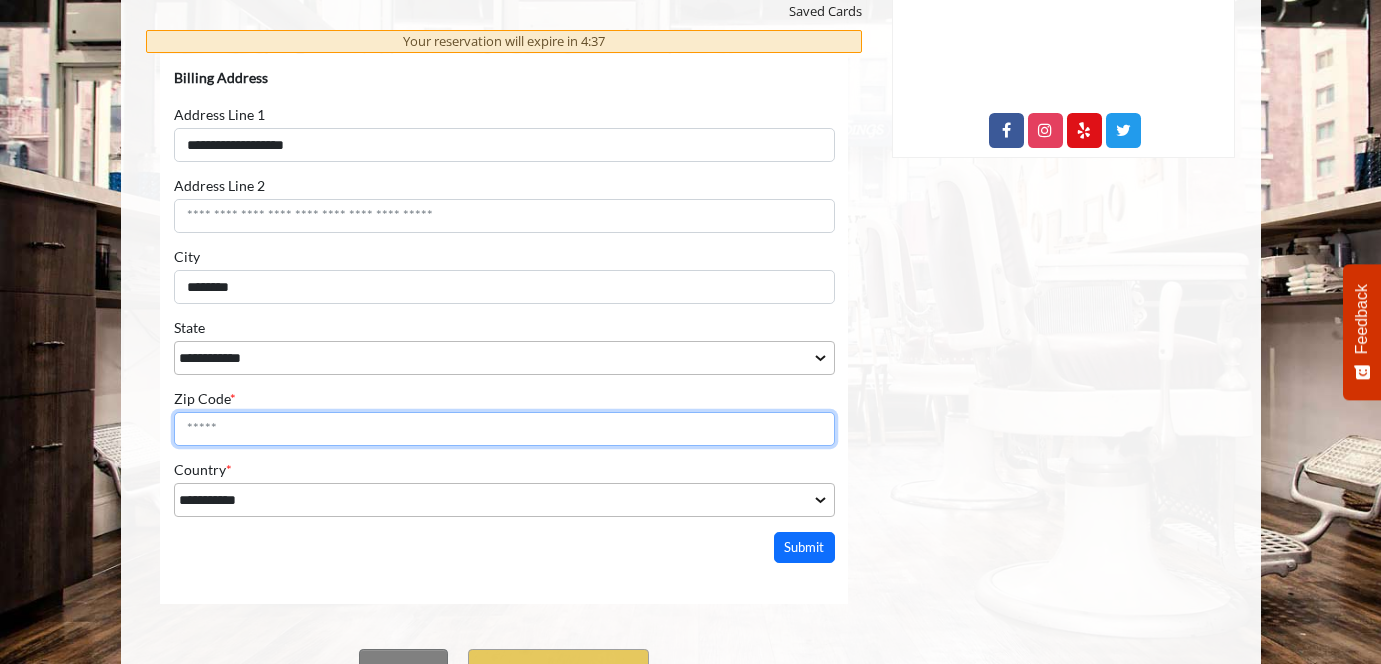click on "Zip Code  *" at bounding box center [503, 429] 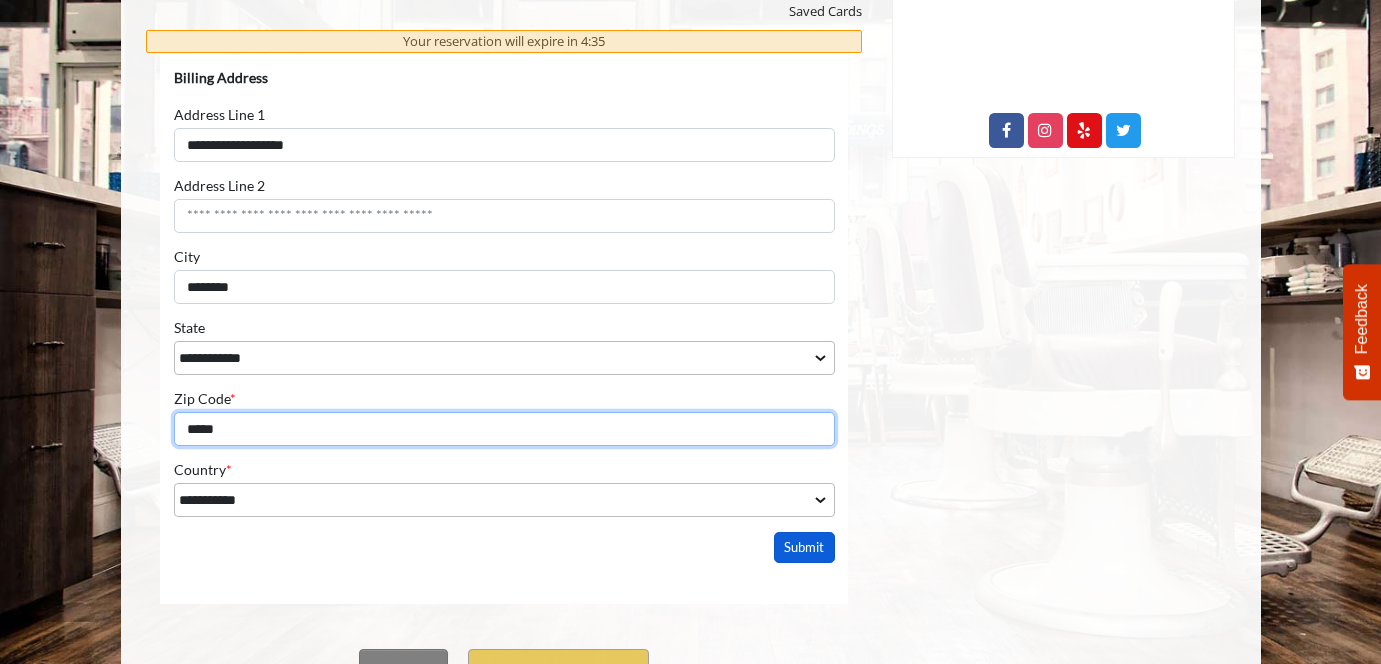 type on "*****" 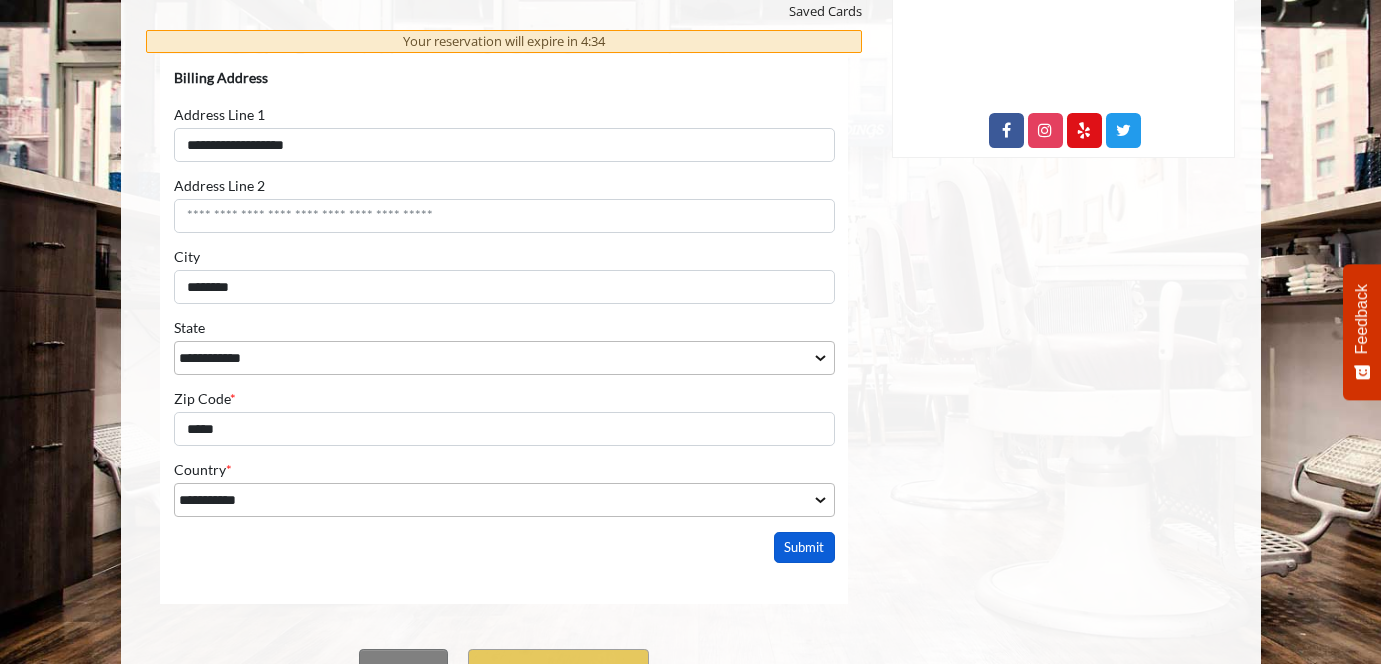 click on "Submit" at bounding box center [804, 547] 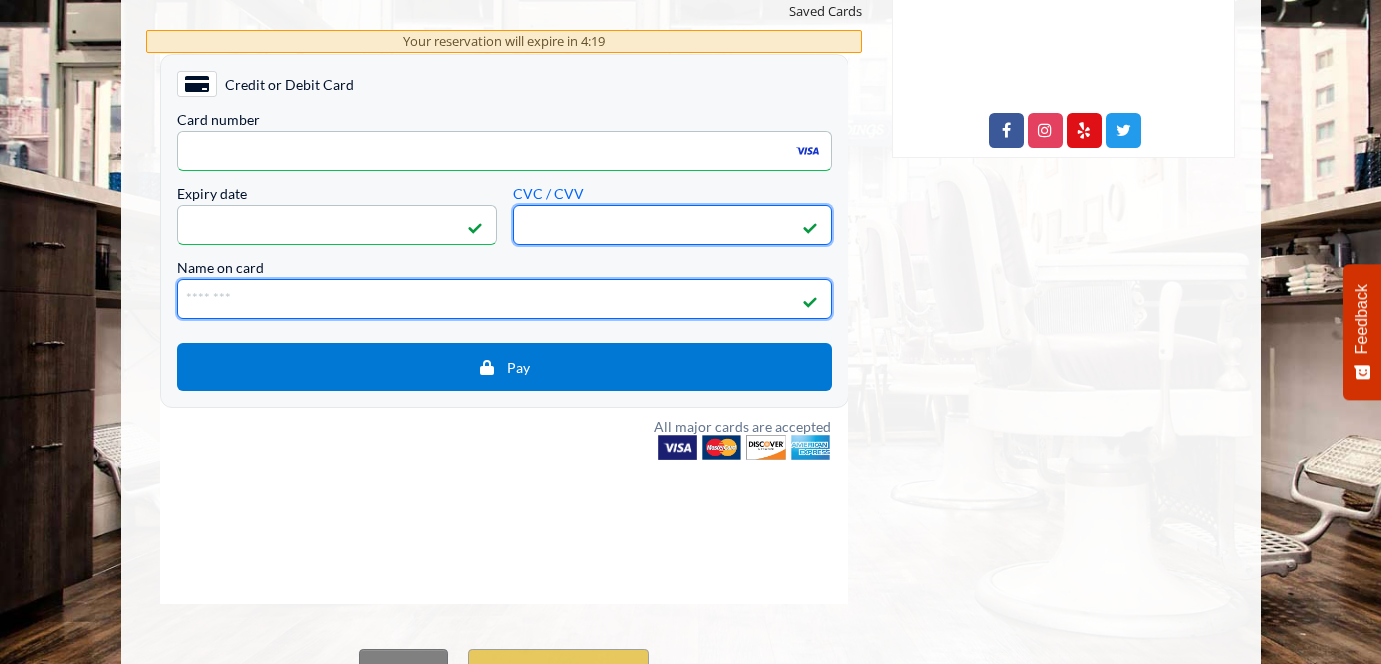 click on "Name on card" at bounding box center [503, 299] 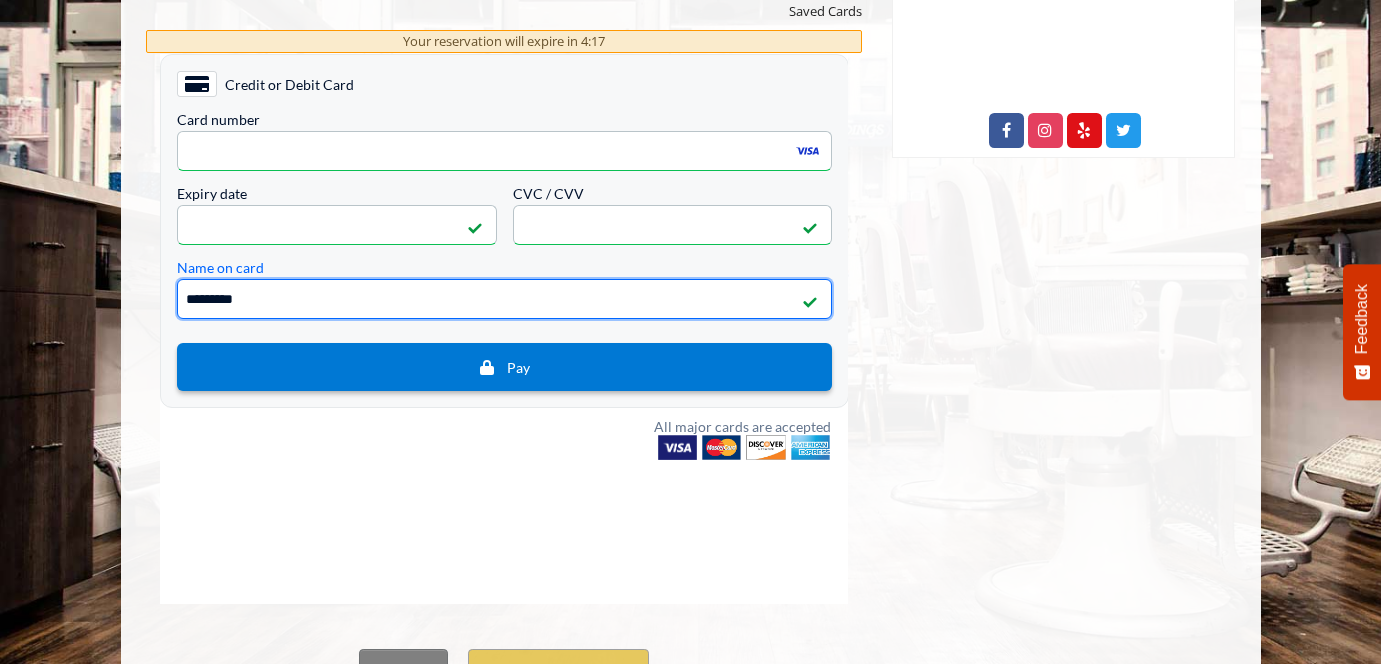 type on "*********" 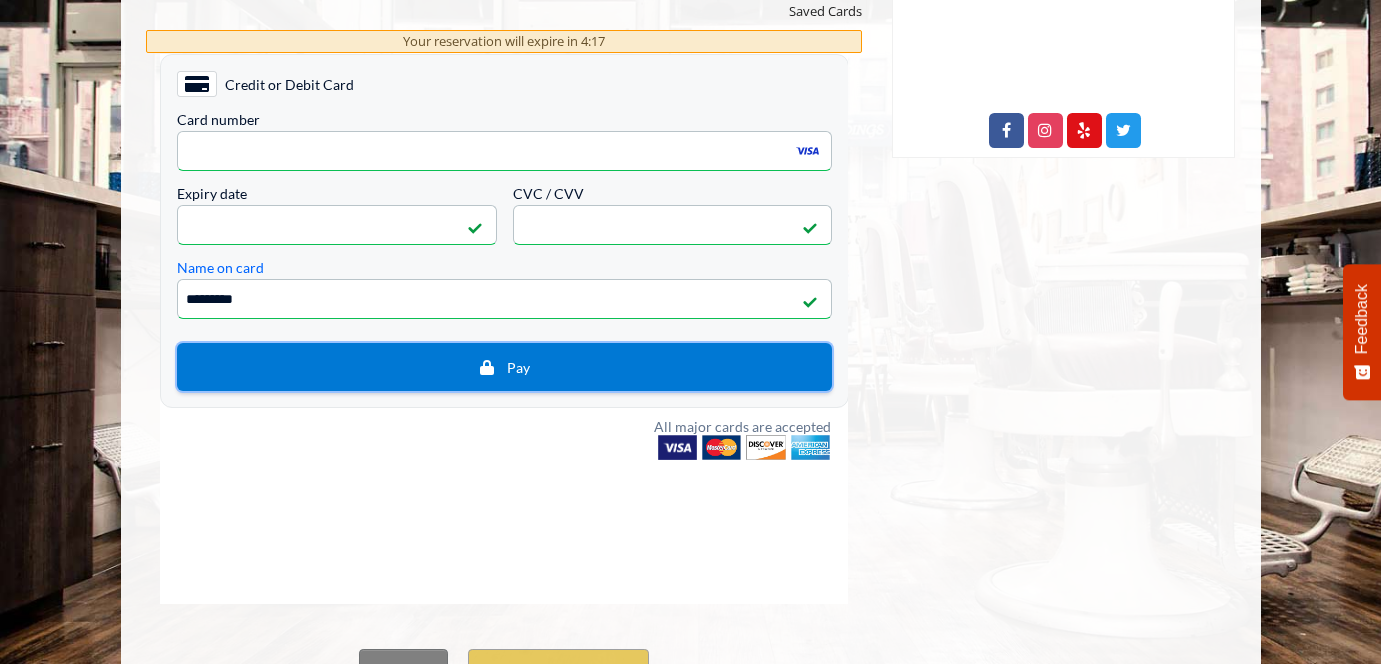 click on "Pay" at bounding box center (517, 367) 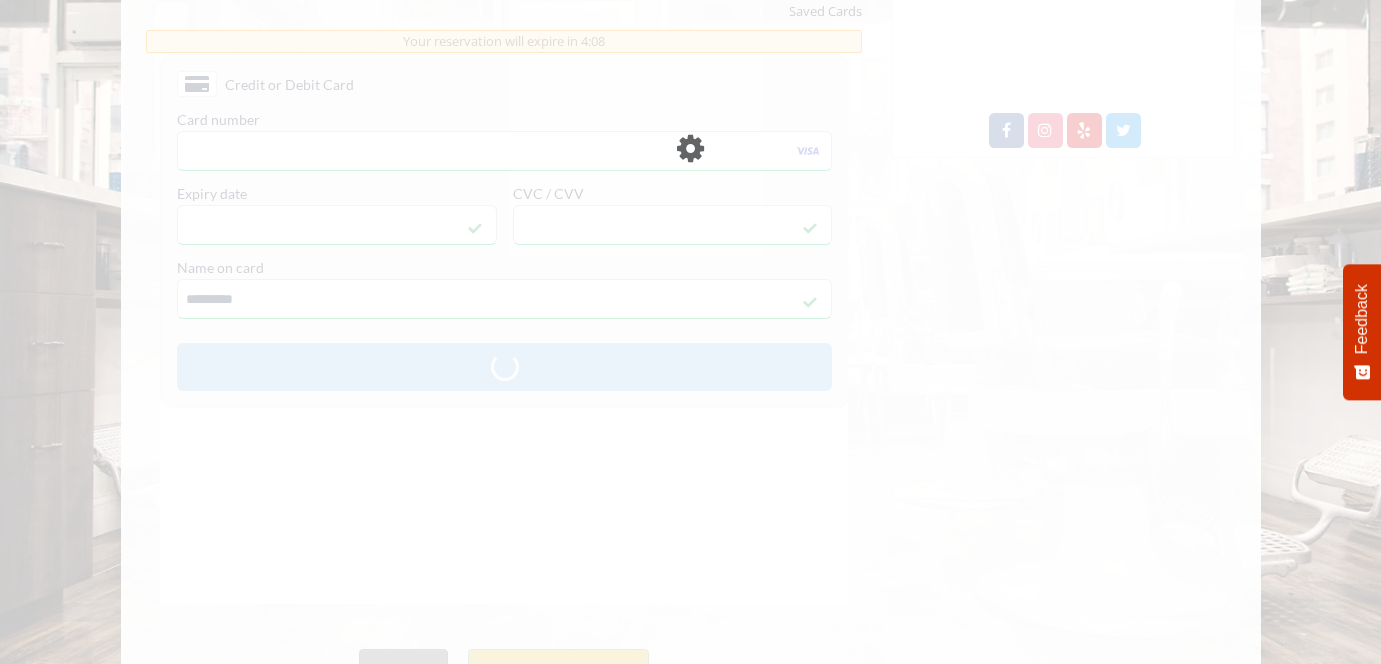 scroll, scrollTop: 0, scrollLeft: 0, axis: both 